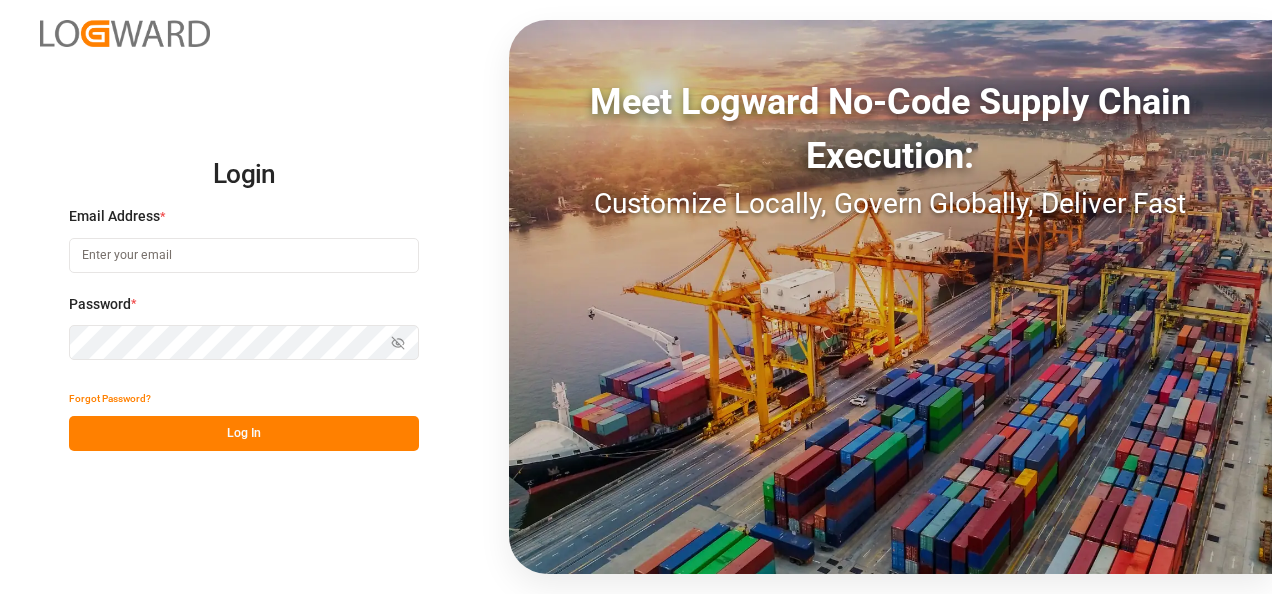 scroll, scrollTop: 0, scrollLeft: 0, axis: both 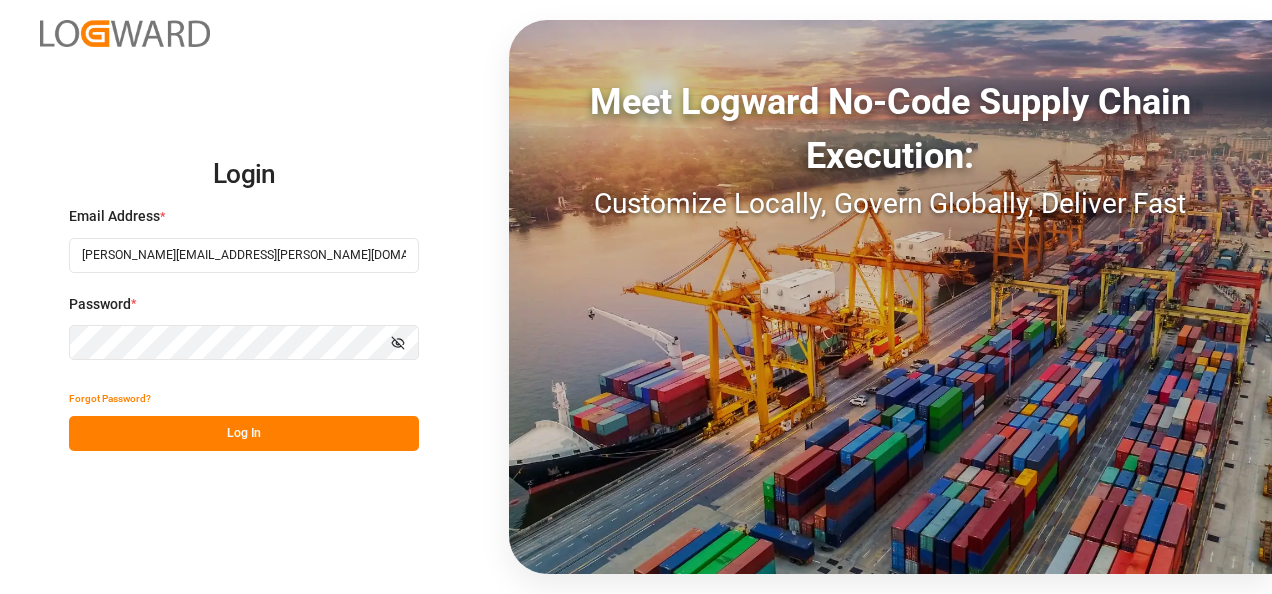 click on "Log In" at bounding box center [244, 433] 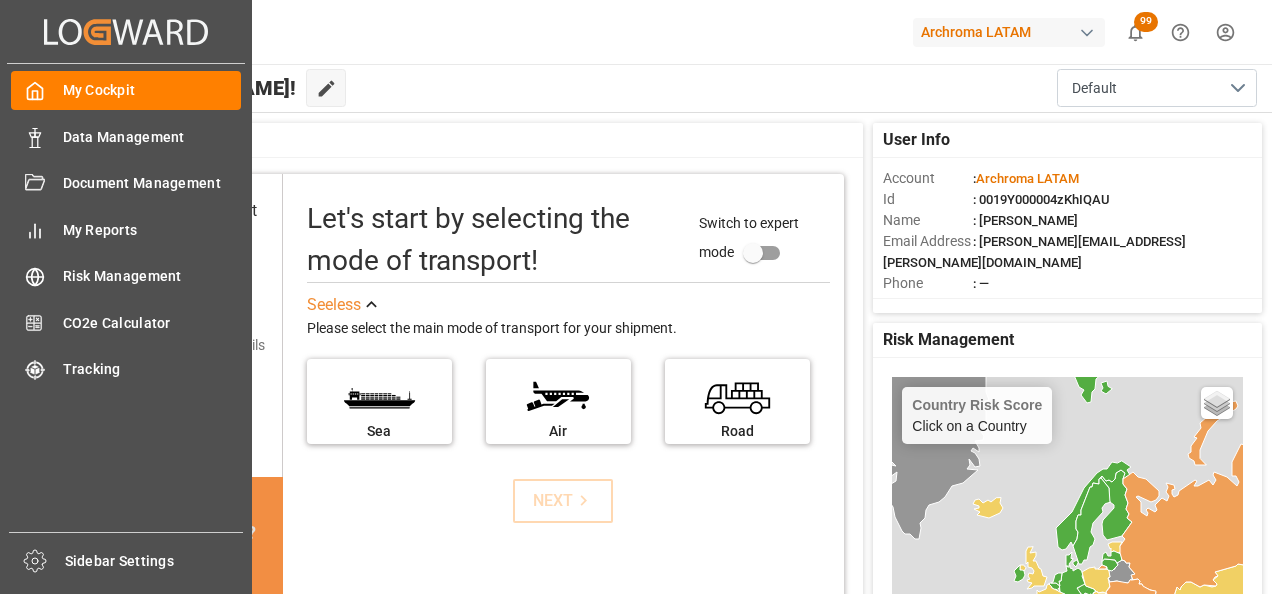 click on "Data Management" at bounding box center [152, 137] 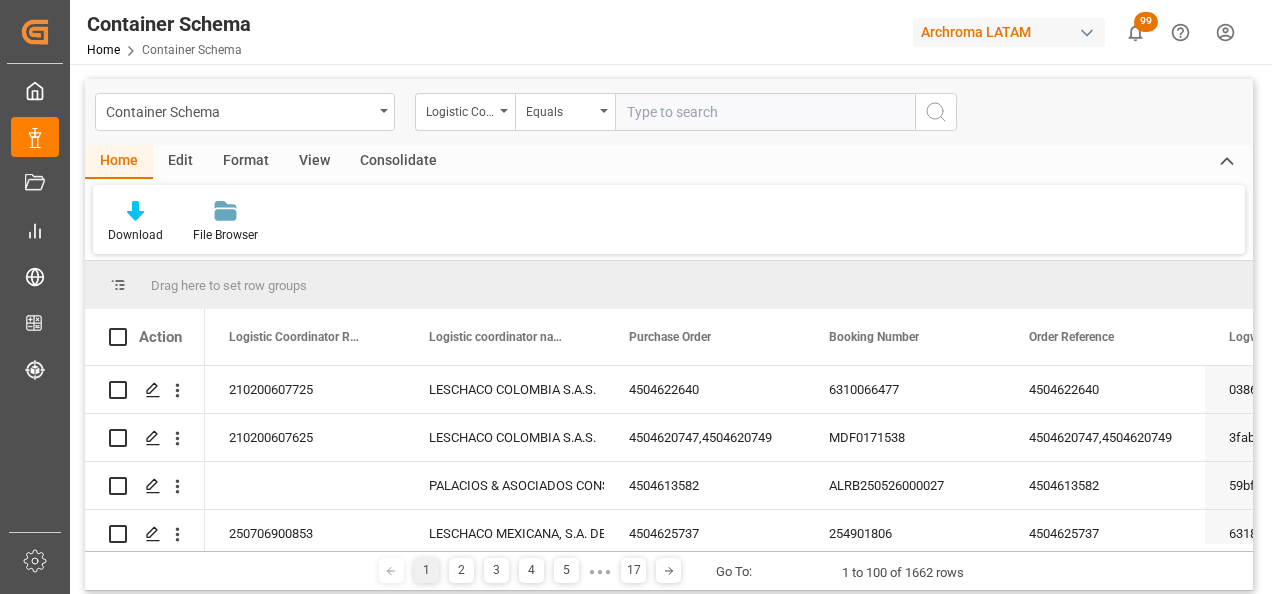 click on "Container Schema" at bounding box center [245, 112] 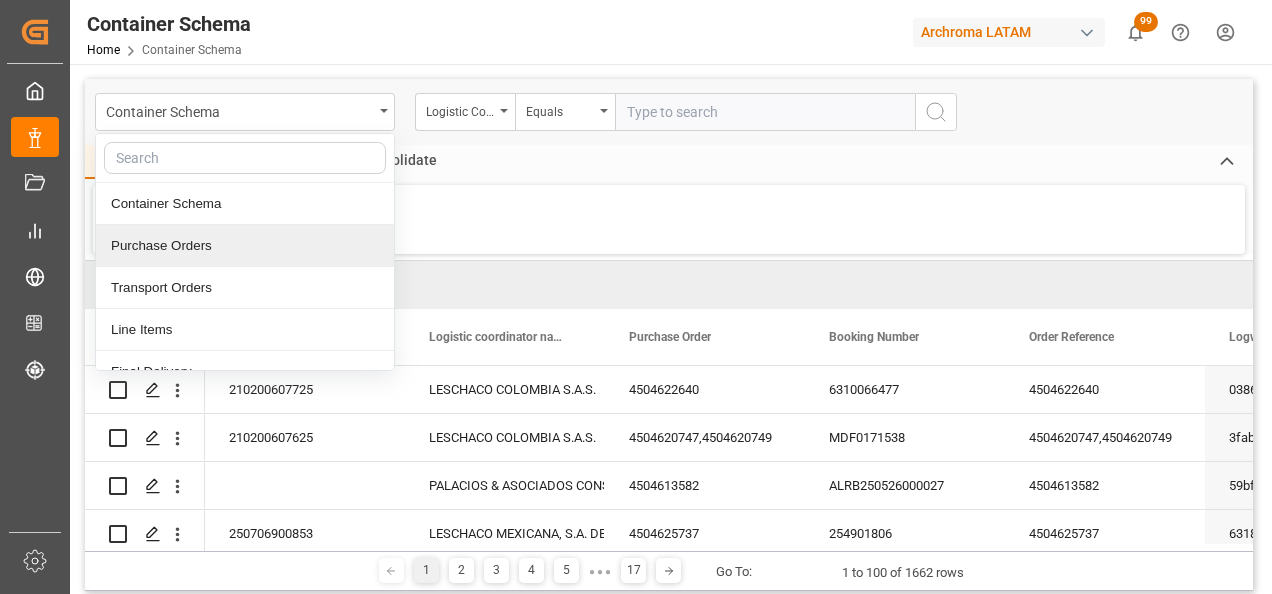 click on "Purchase Orders" at bounding box center (245, 246) 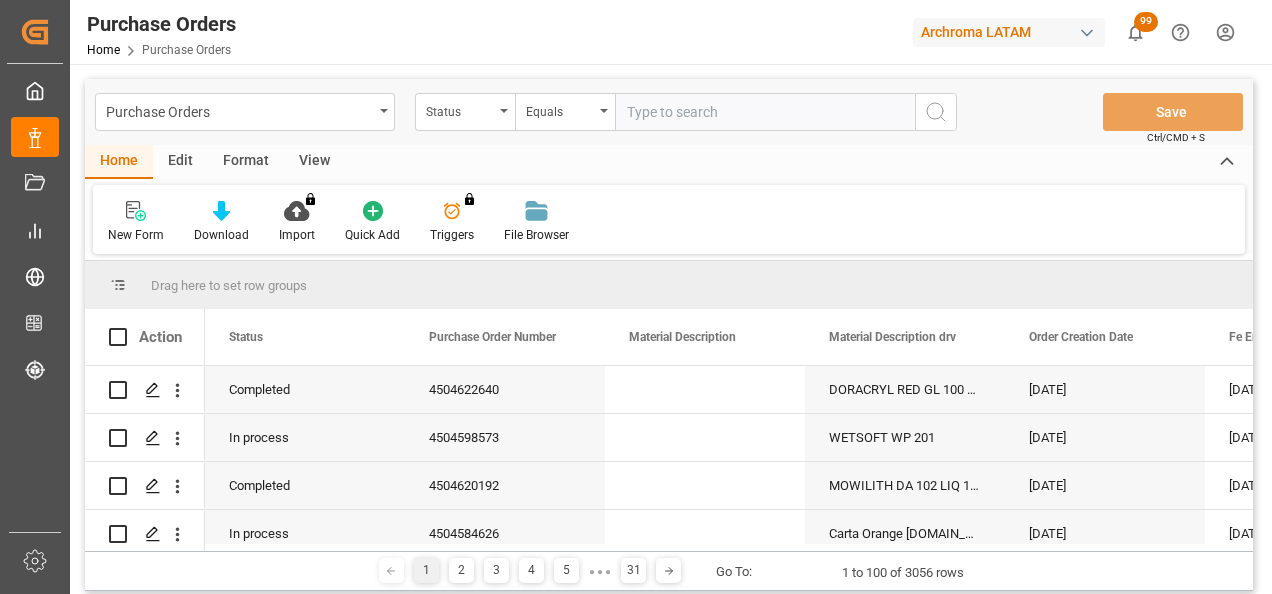 click on "Status" at bounding box center [465, 112] 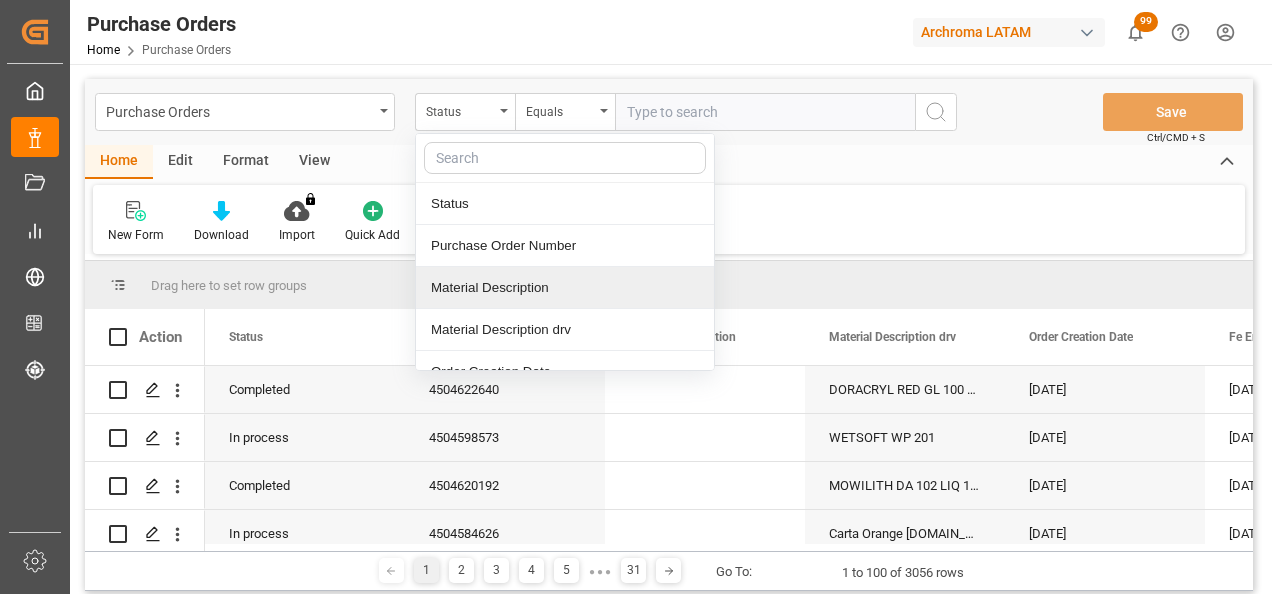 click on "Material Description" at bounding box center [565, 288] 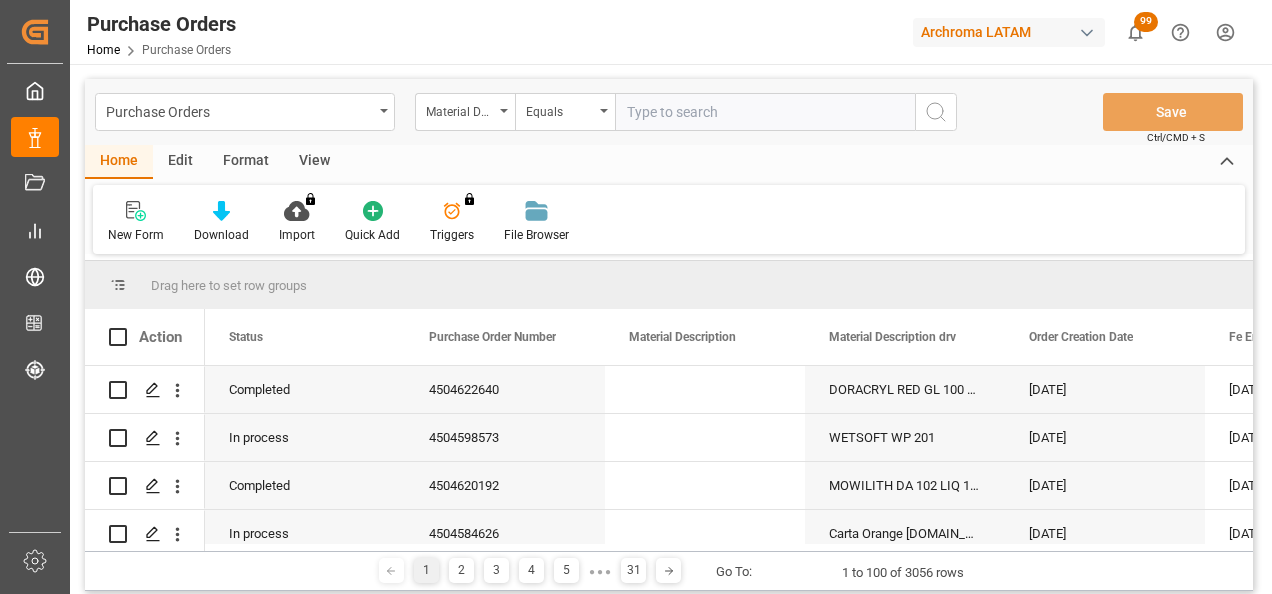 click on "Material Description" at bounding box center (465, 112) 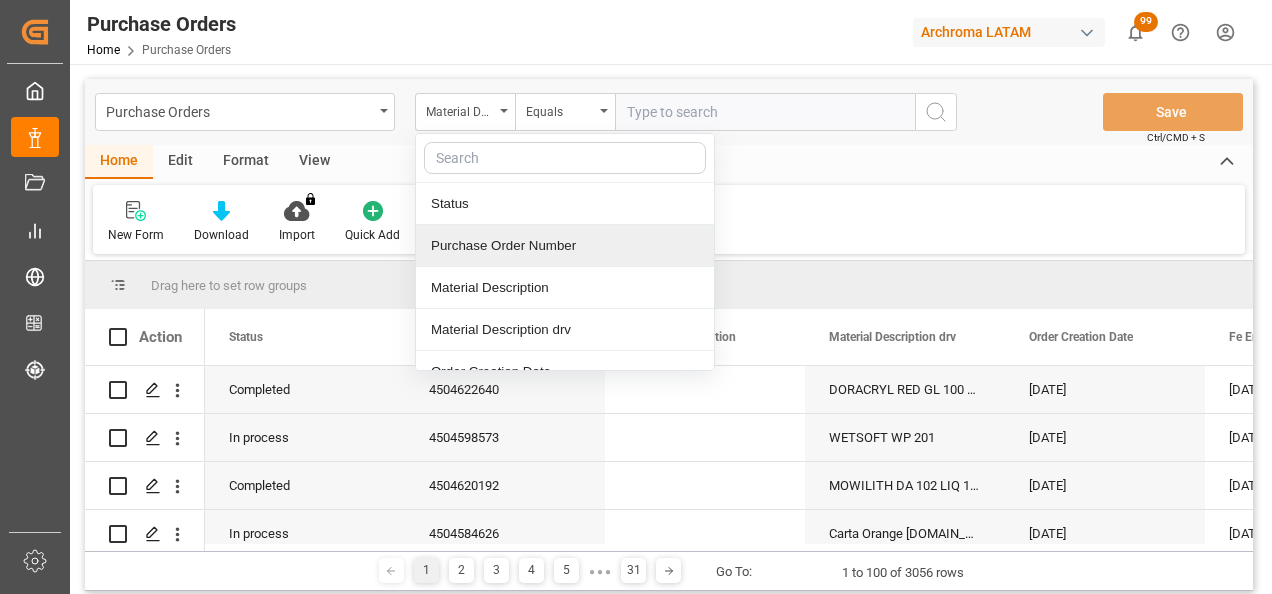 click on "Purchase Order Number" at bounding box center [565, 246] 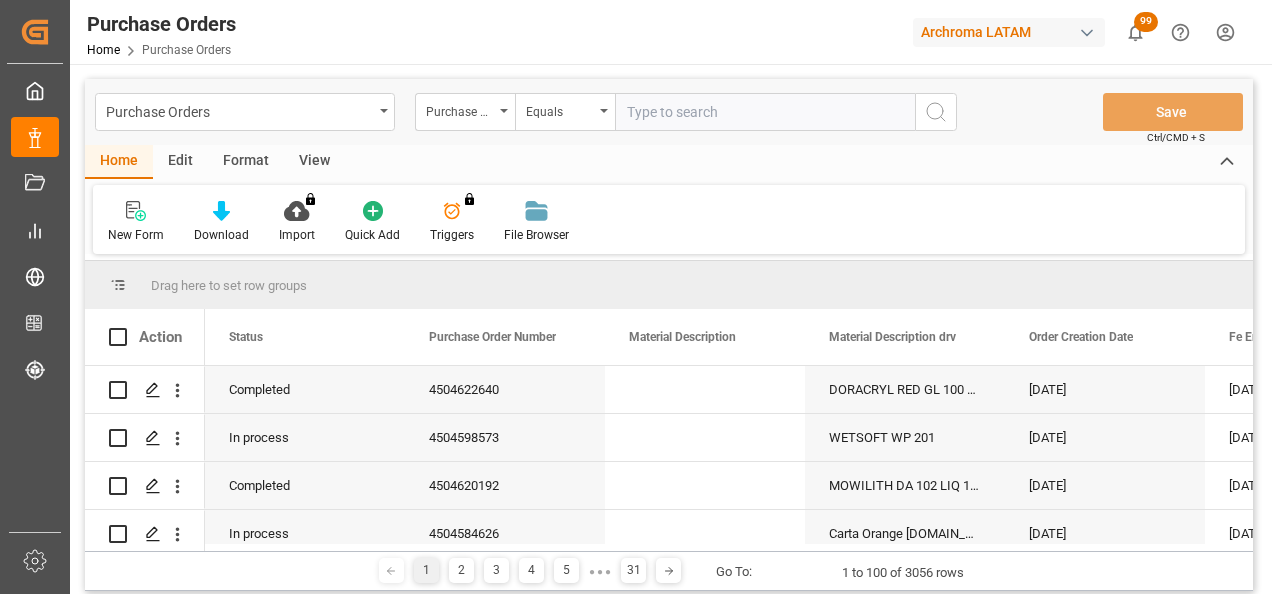 click at bounding box center (765, 112) 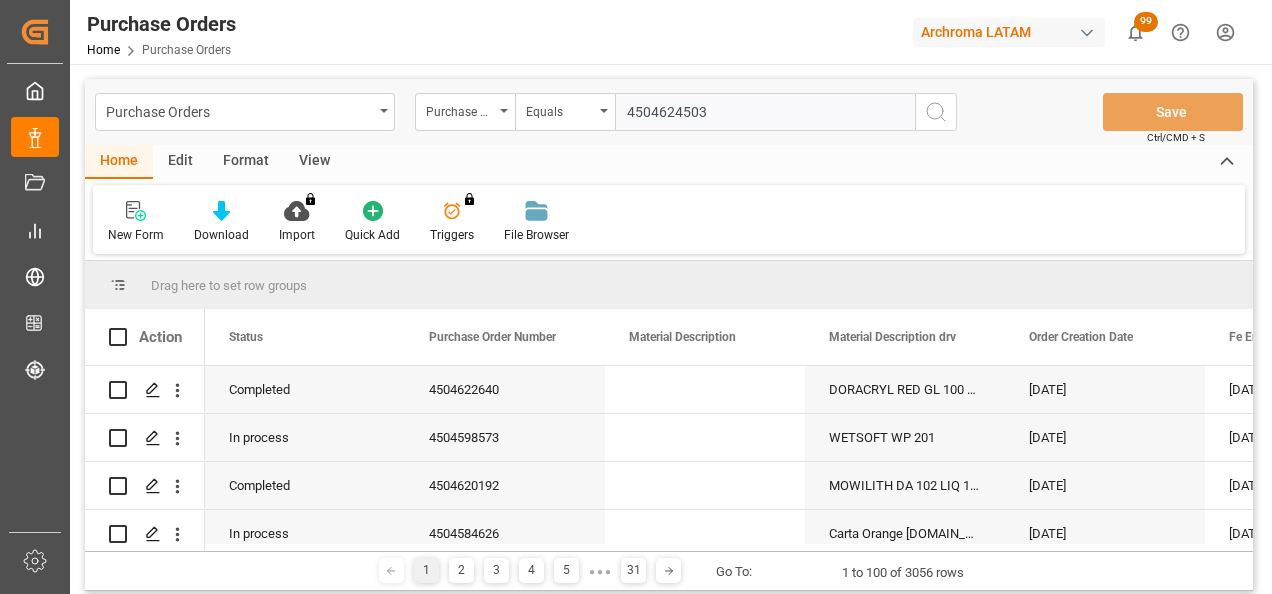 type 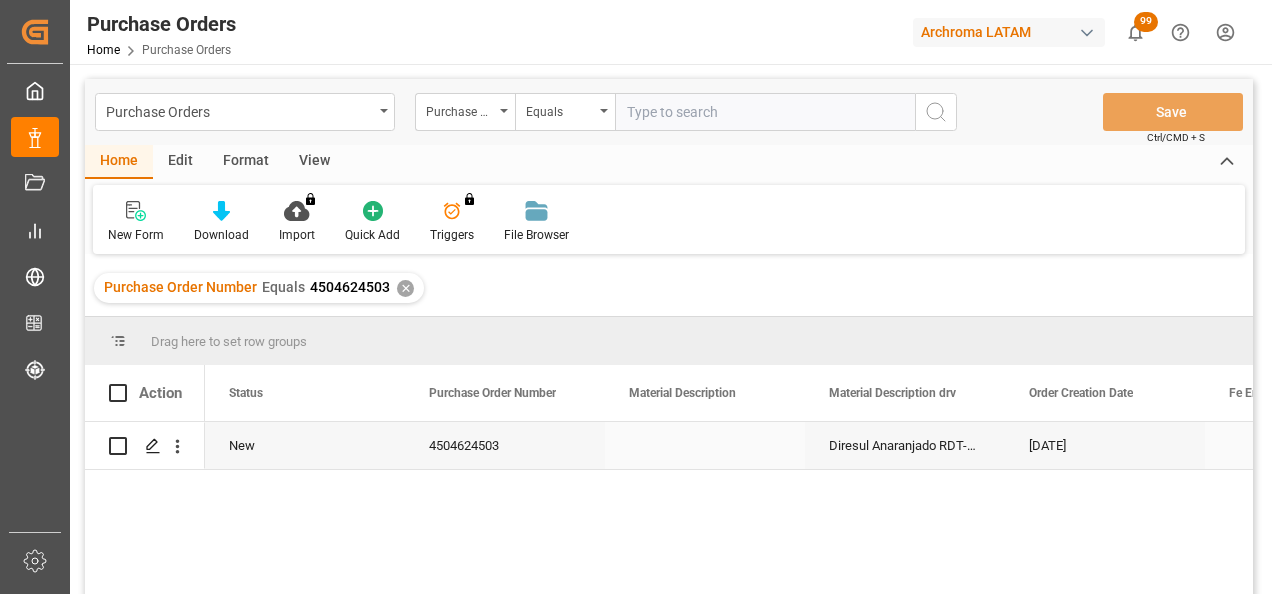 click 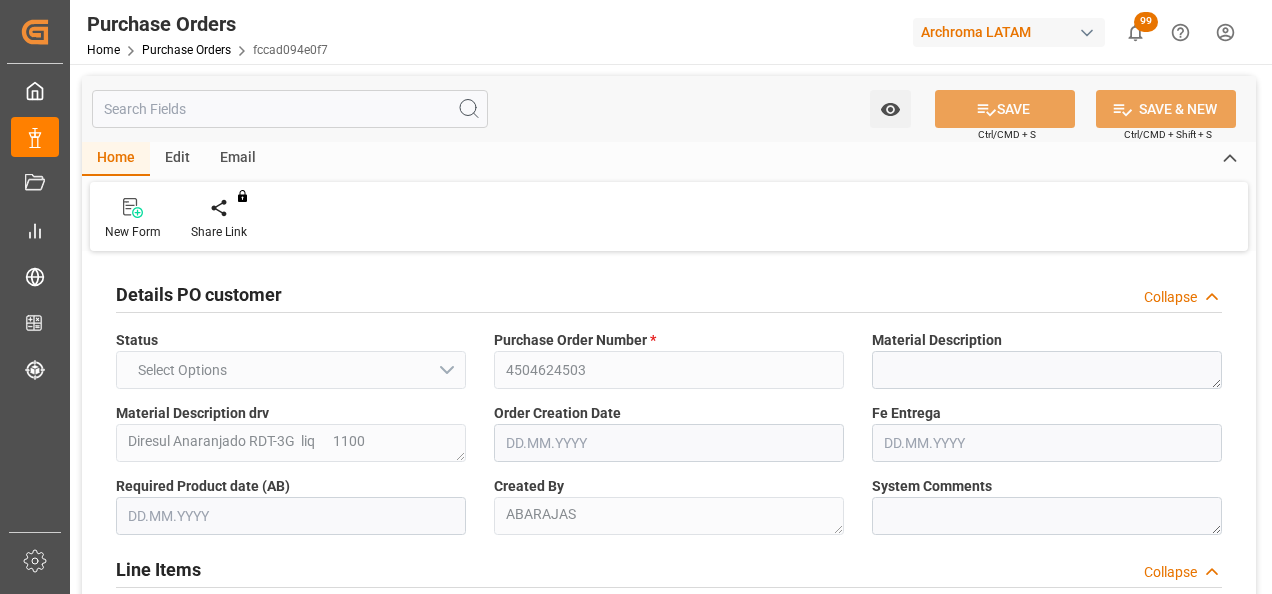 type on "1" 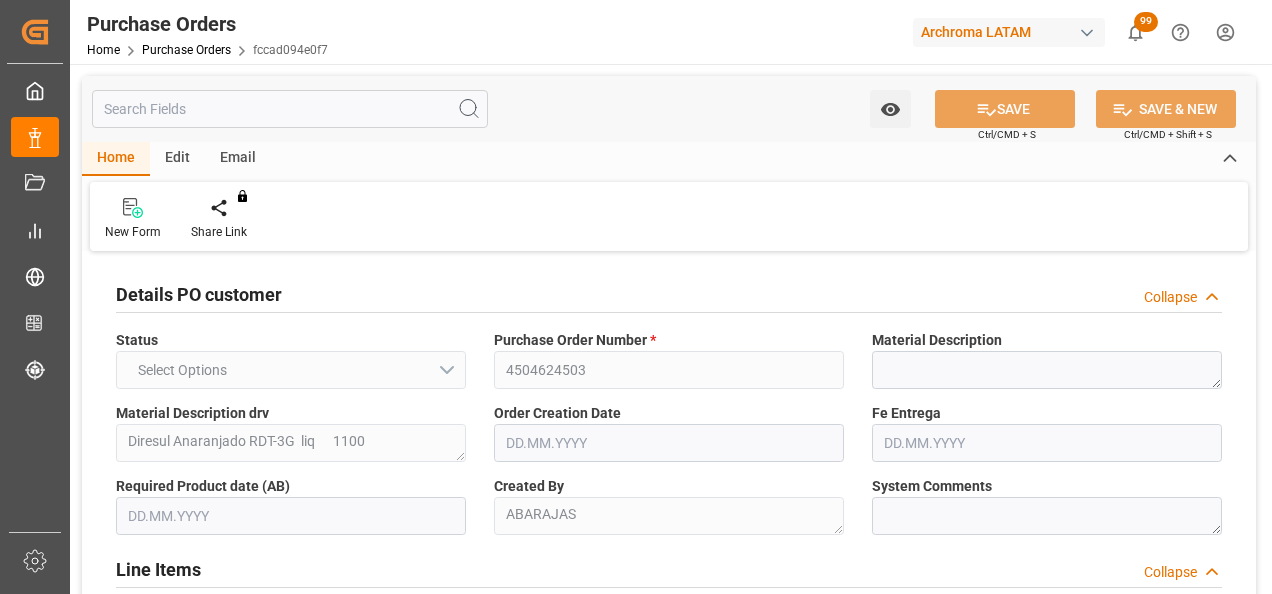 type on "[DATE]" 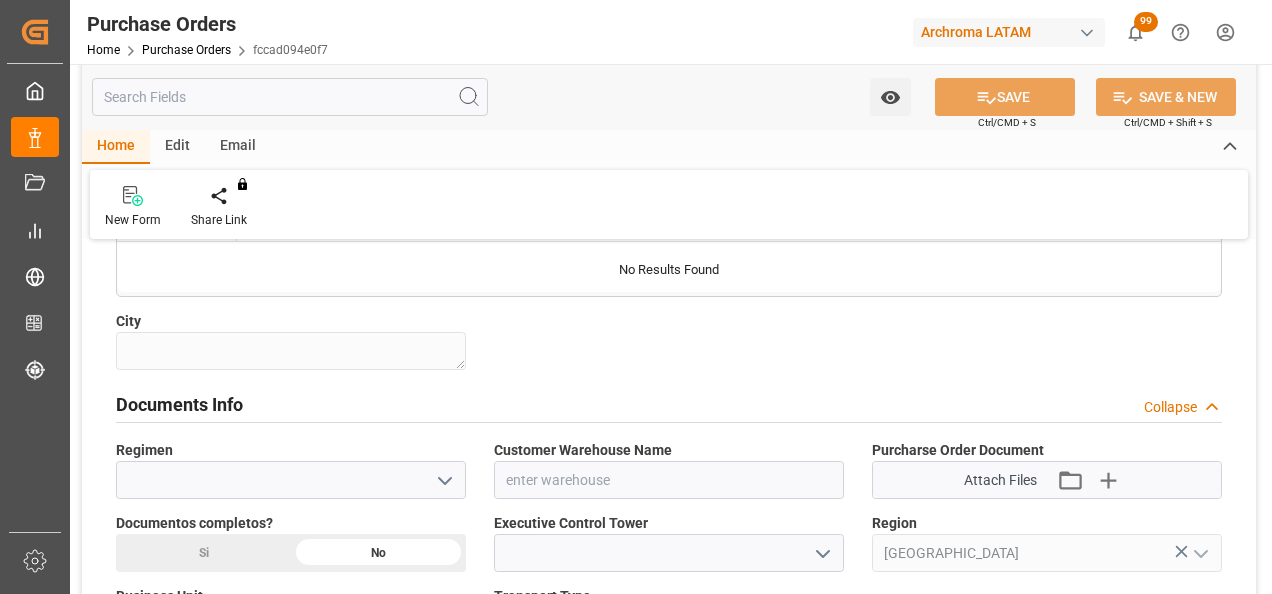 scroll, scrollTop: 1300, scrollLeft: 0, axis: vertical 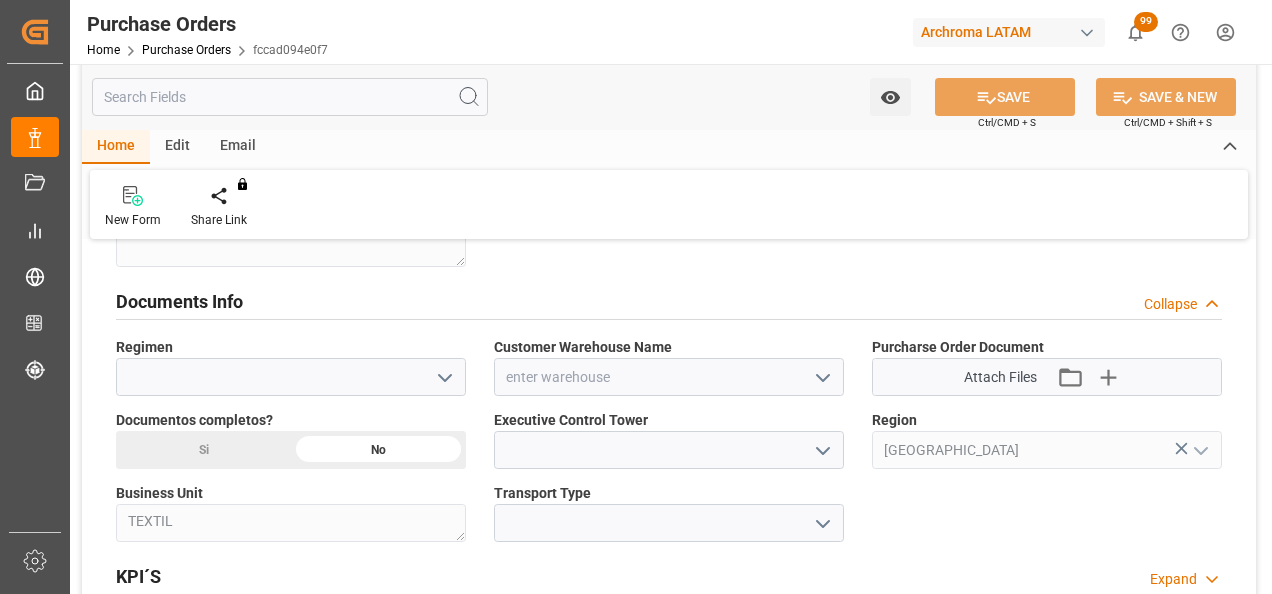 click on "Purchase Orders" at bounding box center (186, 50) 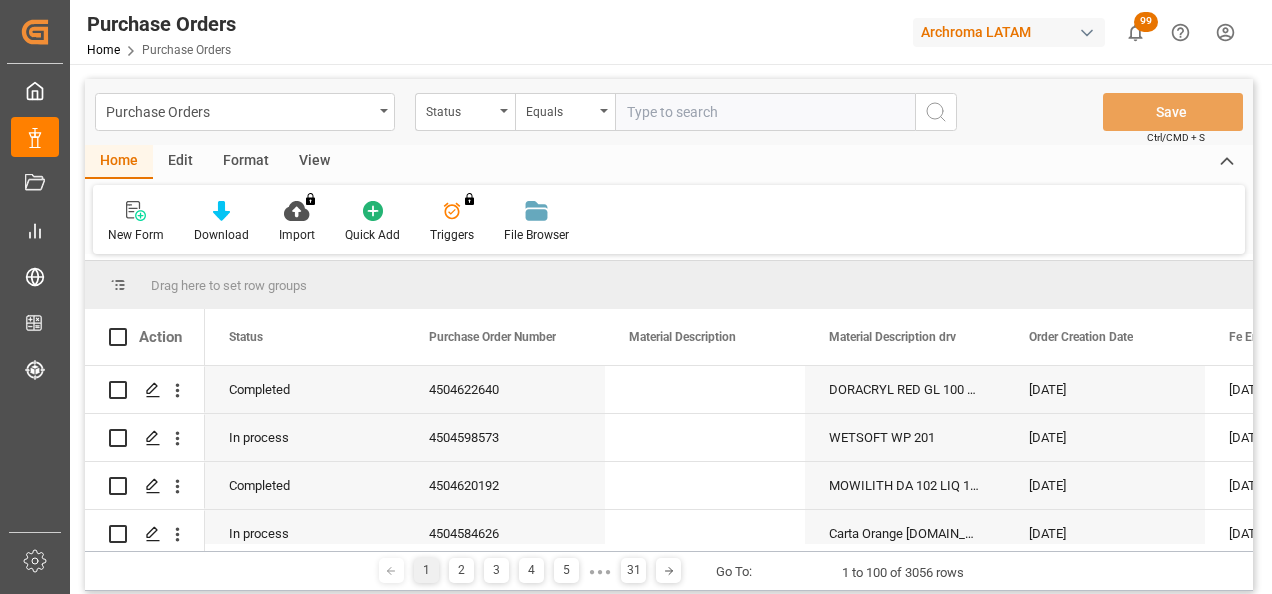 click on "Status" at bounding box center [465, 112] 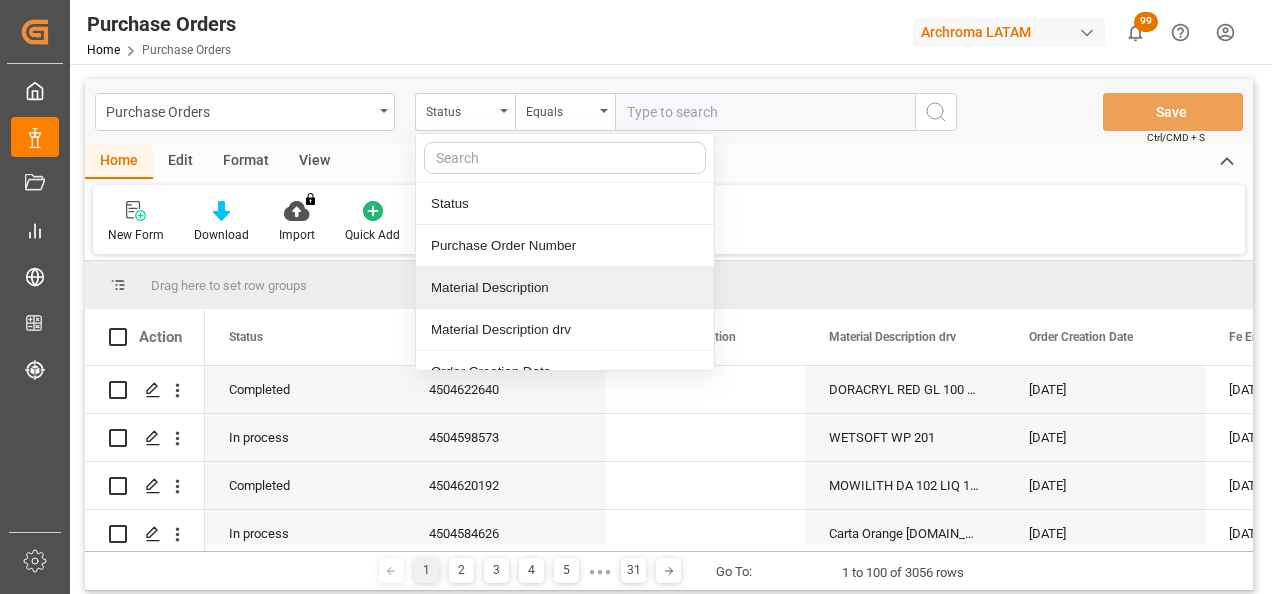click on "Material Description" at bounding box center (565, 288) 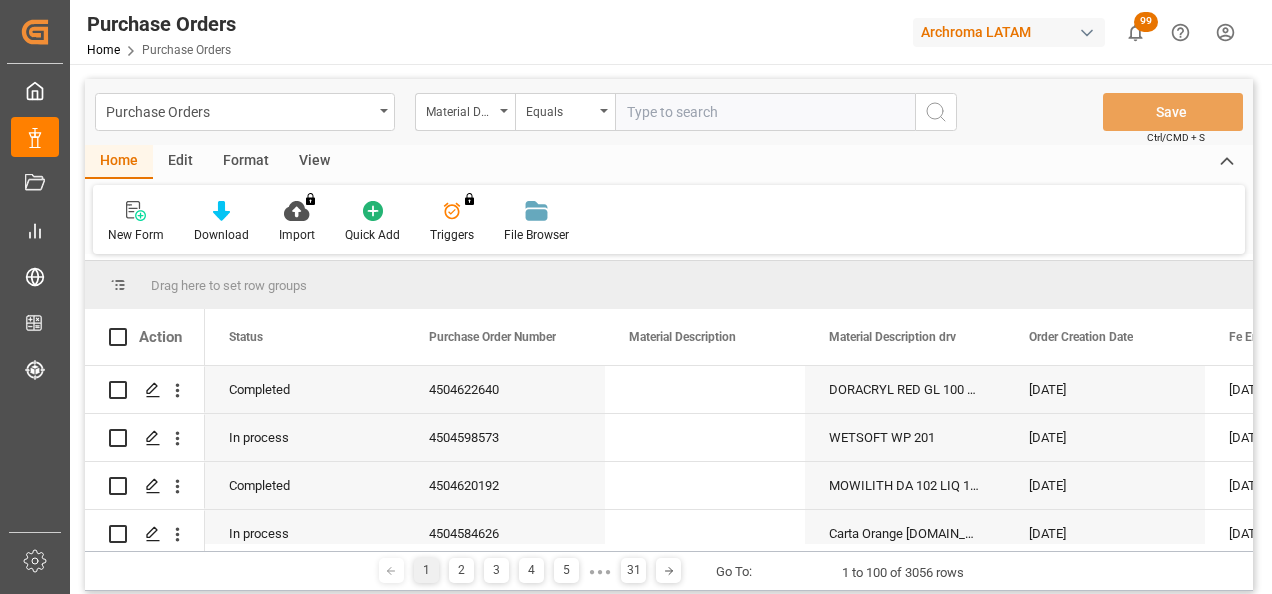 click on "Material Description" at bounding box center [465, 112] 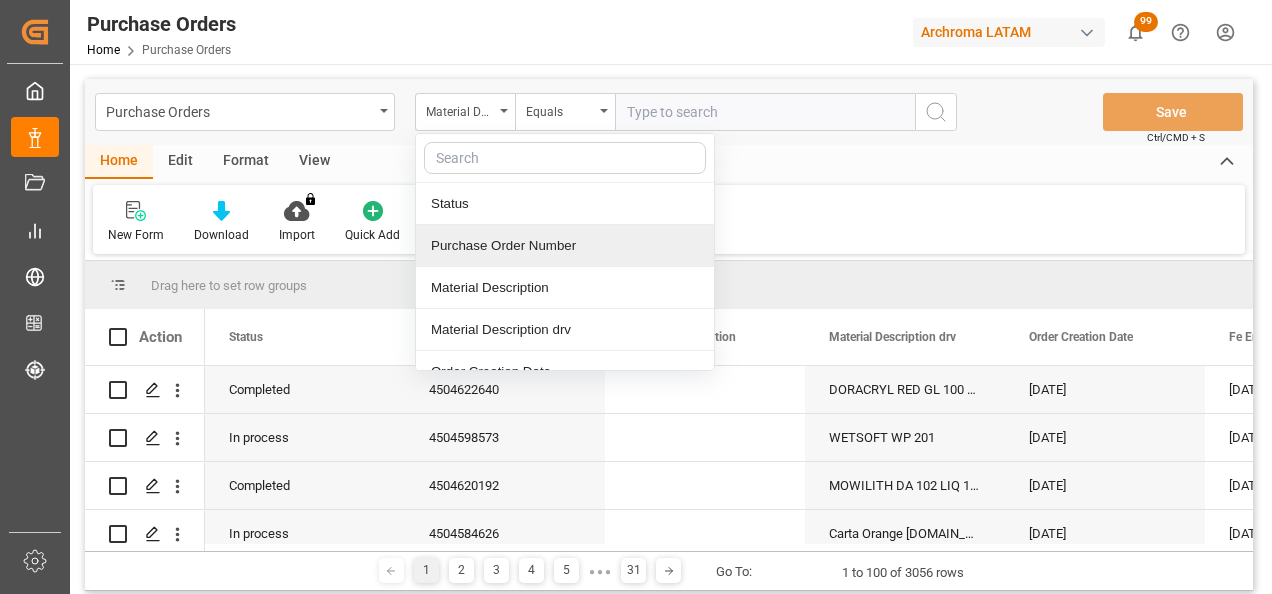 click on "Purchase Order Number" at bounding box center (565, 246) 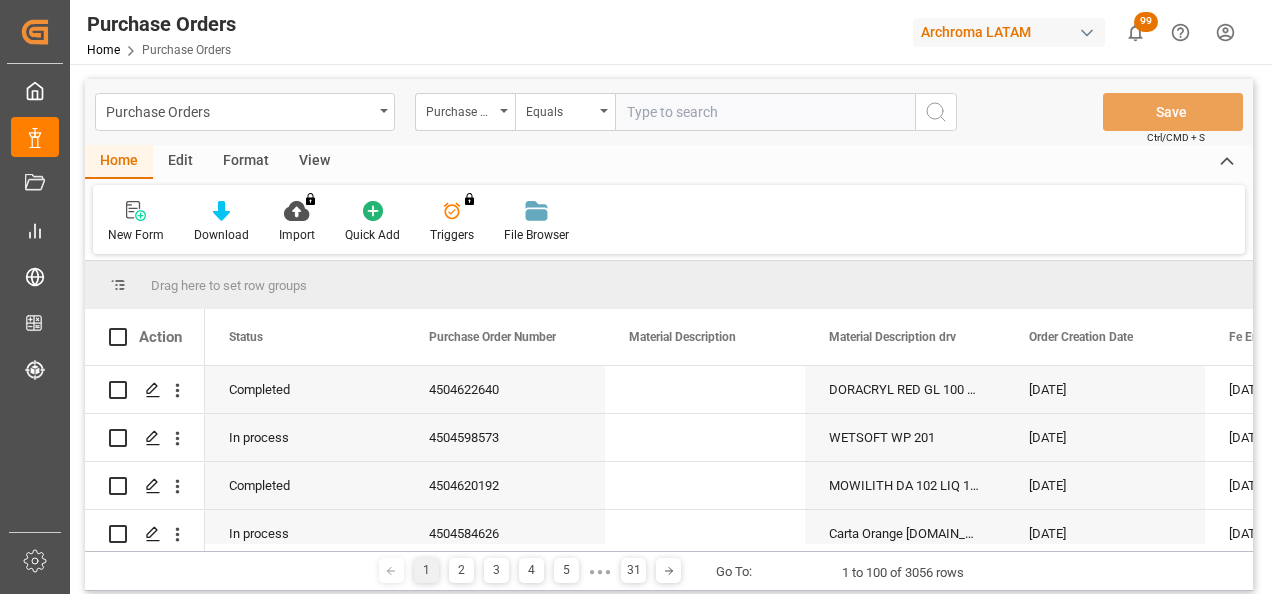 click at bounding box center [765, 112] 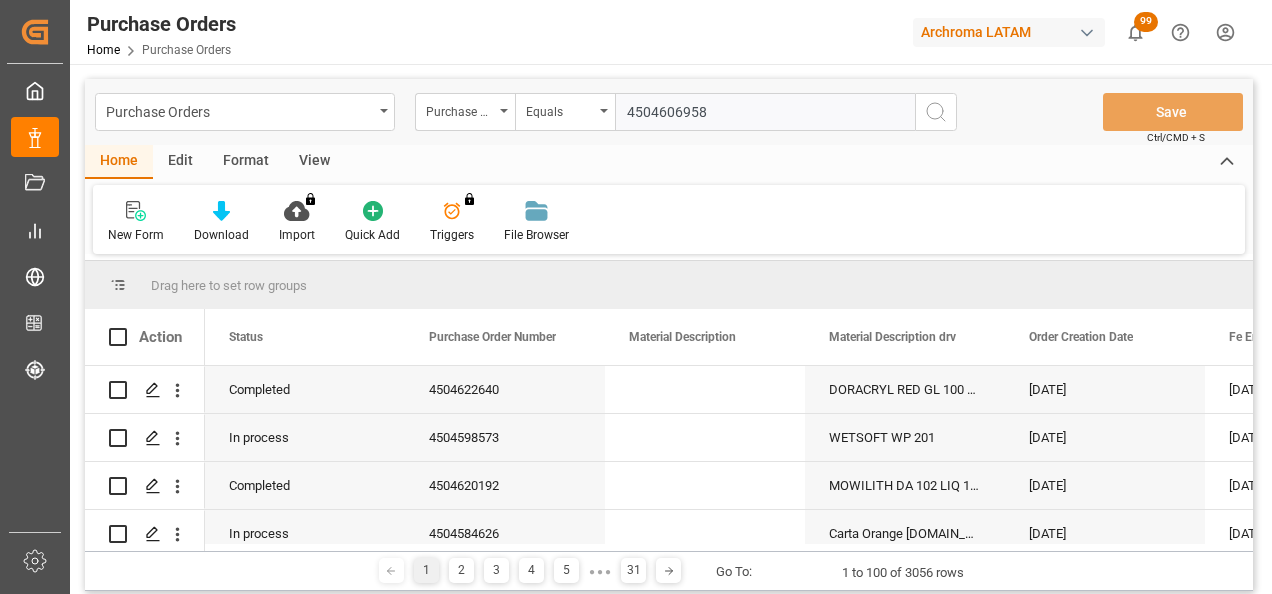 type 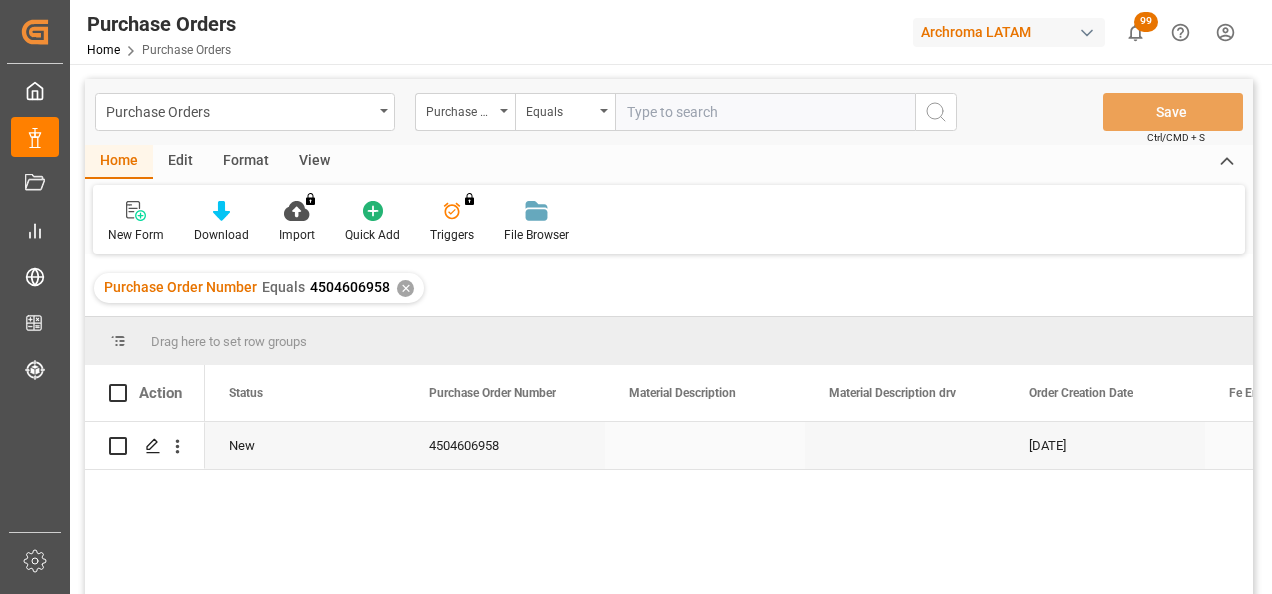click 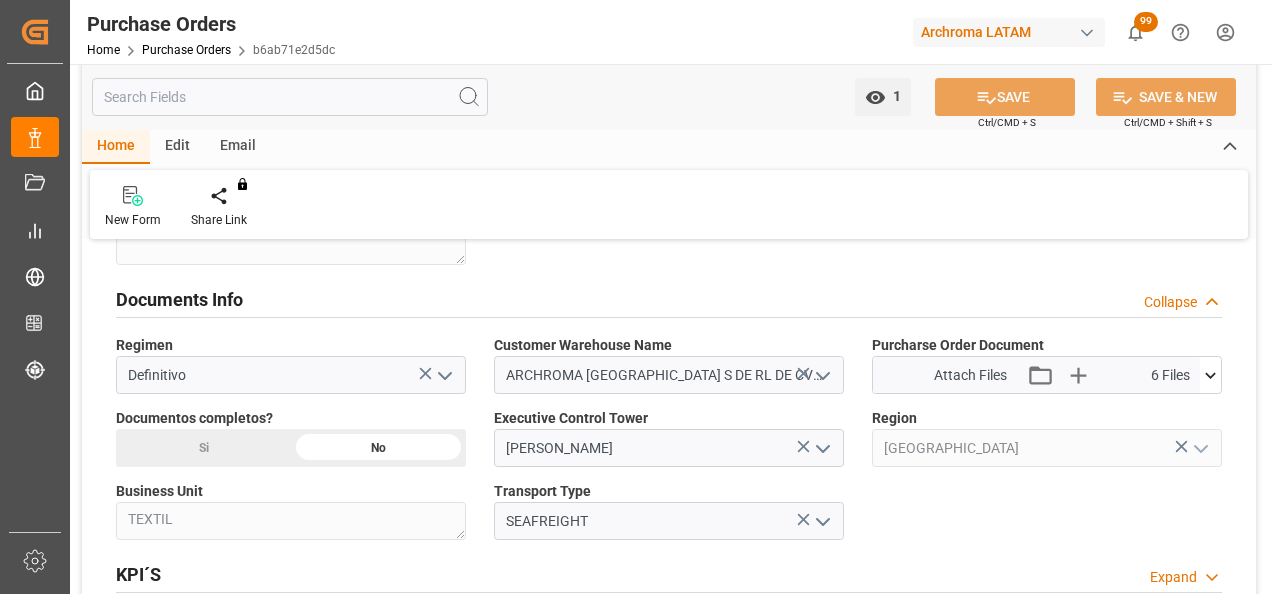 scroll, scrollTop: 1300, scrollLeft: 0, axis: vertical 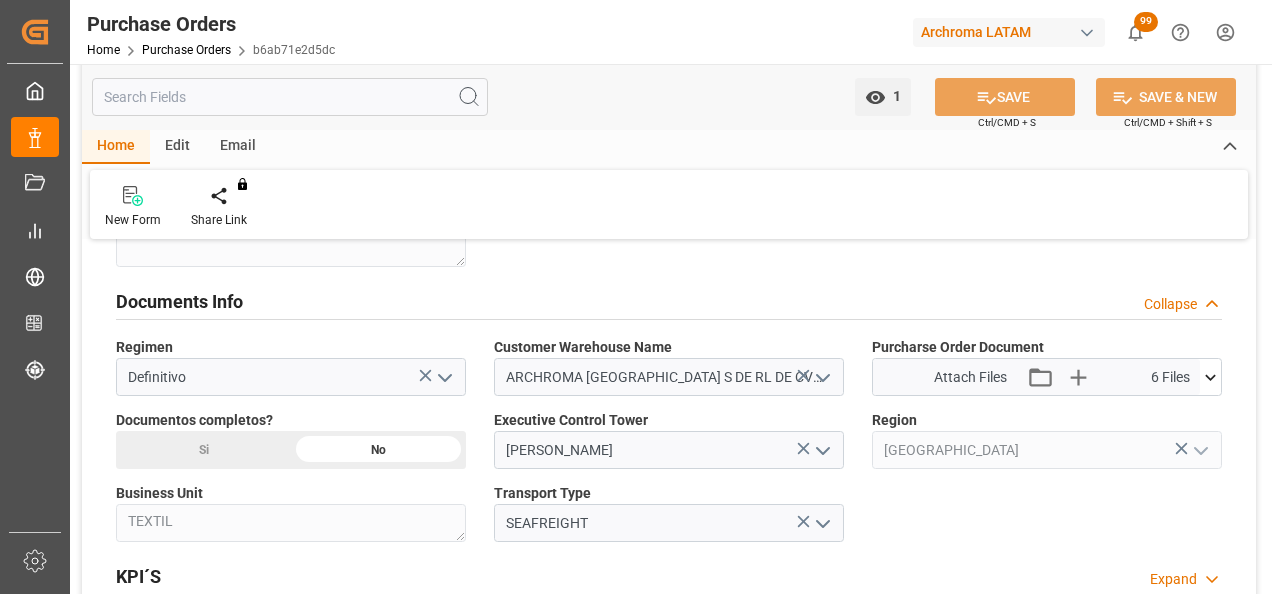 click 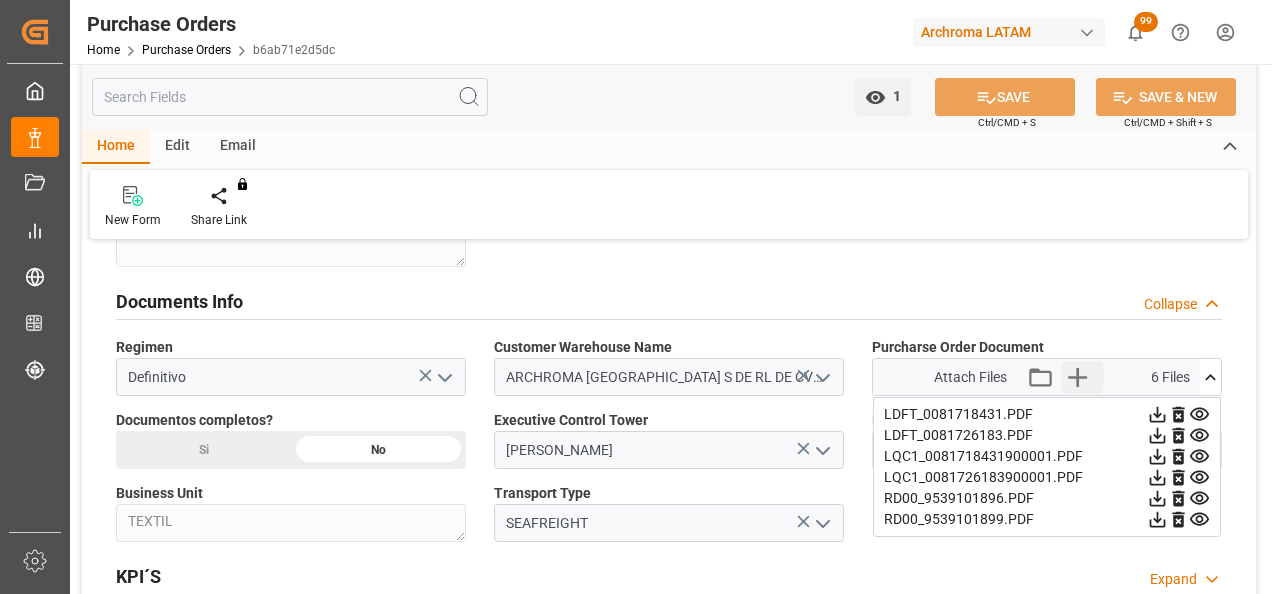 click 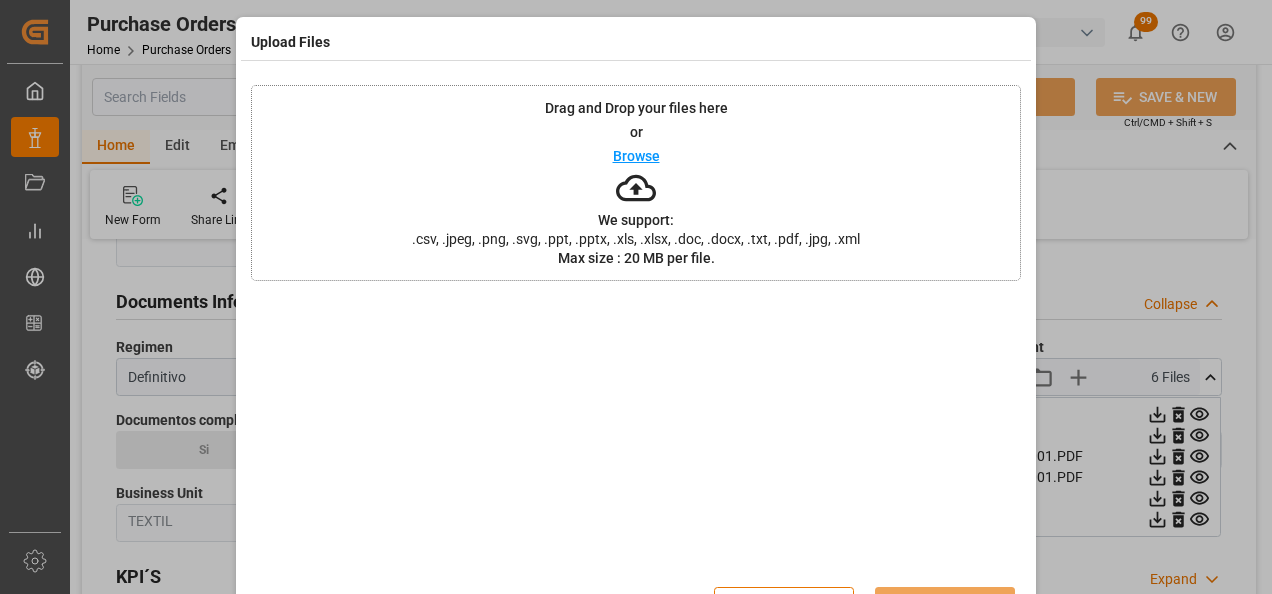 click on "Drag and Drop your files here or Browse We support: .csv, .jpeg, .png, .svg, .ppt, .pptx, .xls, .xlsx, .doc, .docx, .txt, .pdf, .jpg, .xml Max size : 20 MB per file." at bounding box center [636, 183] 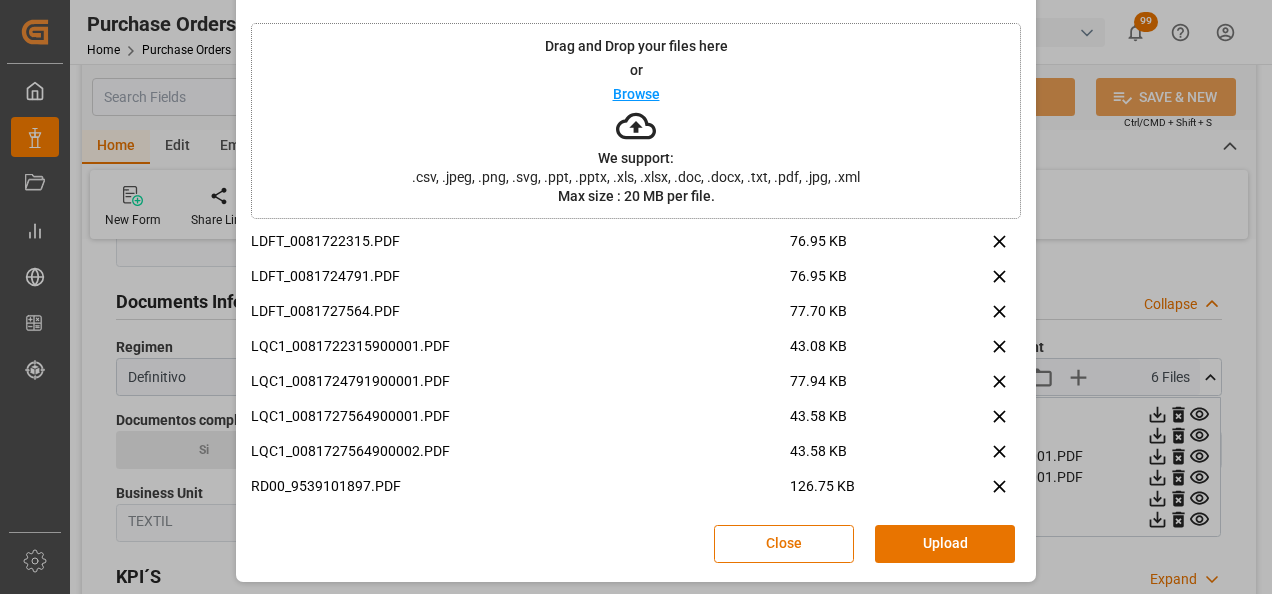 scroll, scrollTop: 65, scrollLeft: 0, axis: vertical 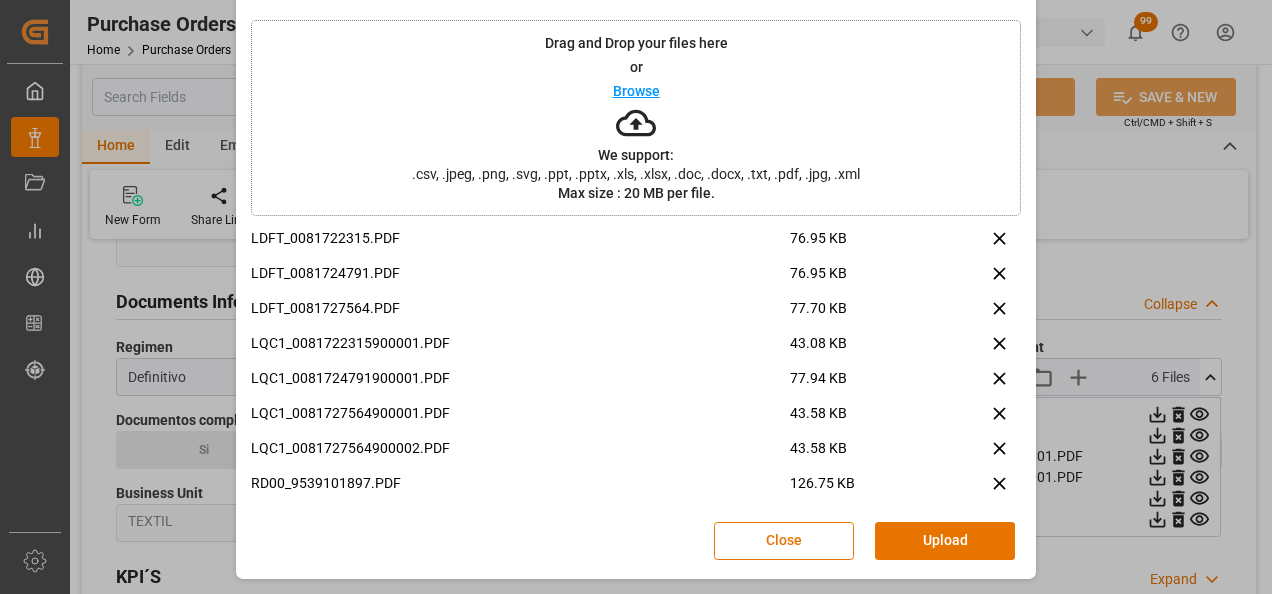 click on "Upload" at bounding box center [945, 541] 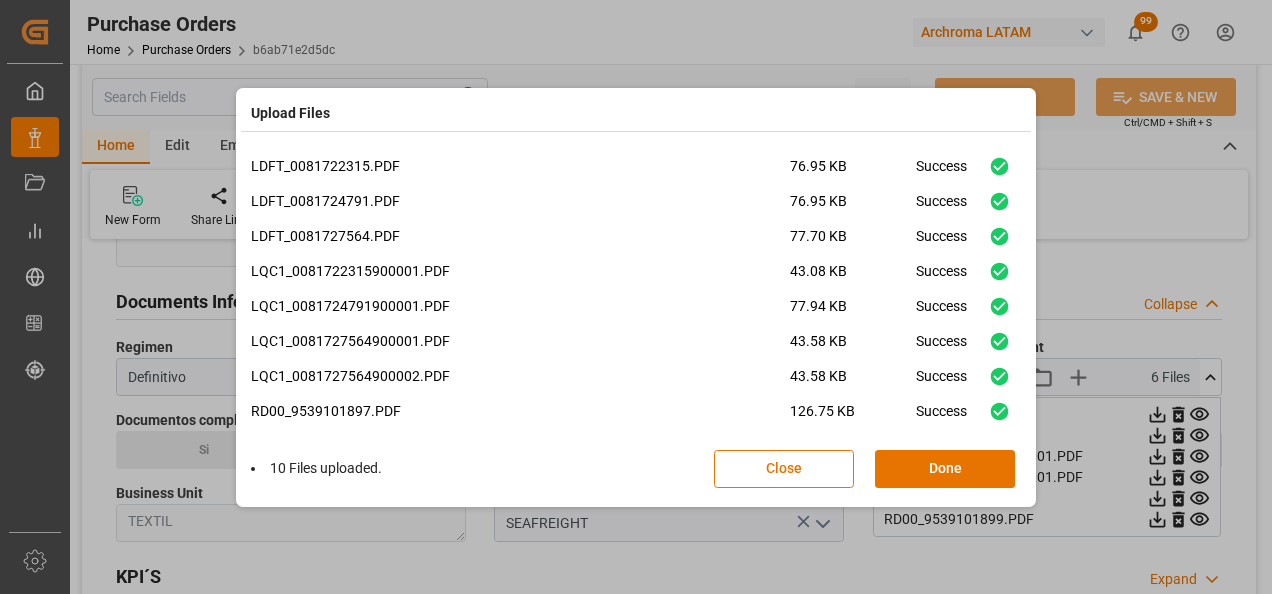 scroll, scrollTop: 84, scrollLeft: 0, axis: vertical 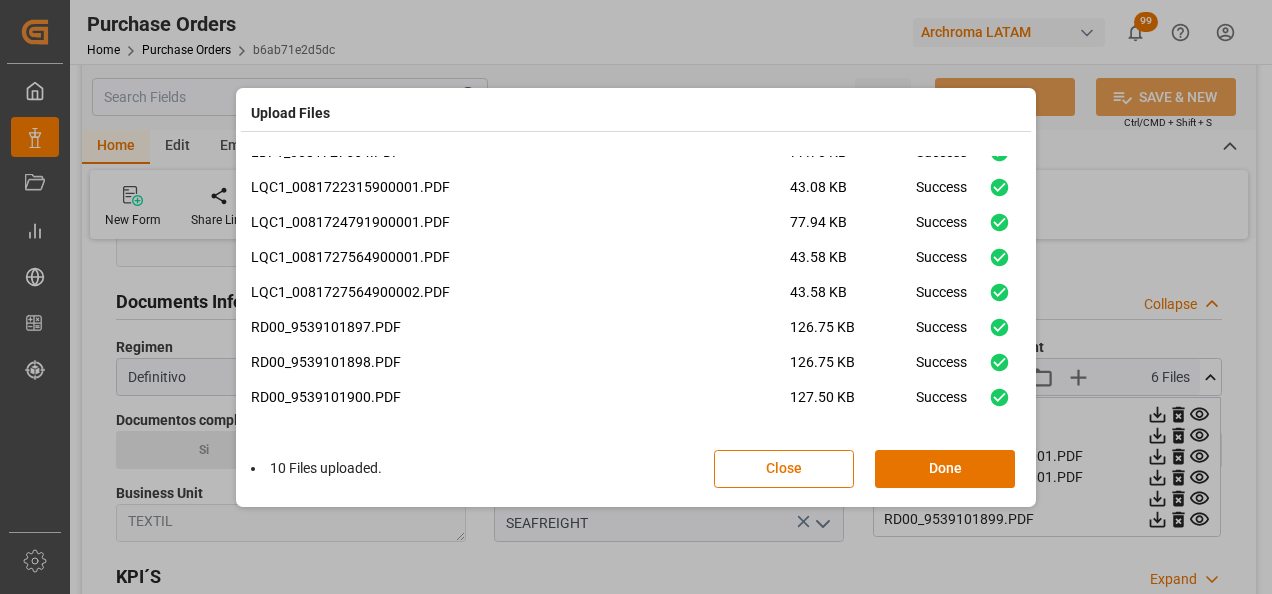click on "Done" at bounding box center [945, 469] 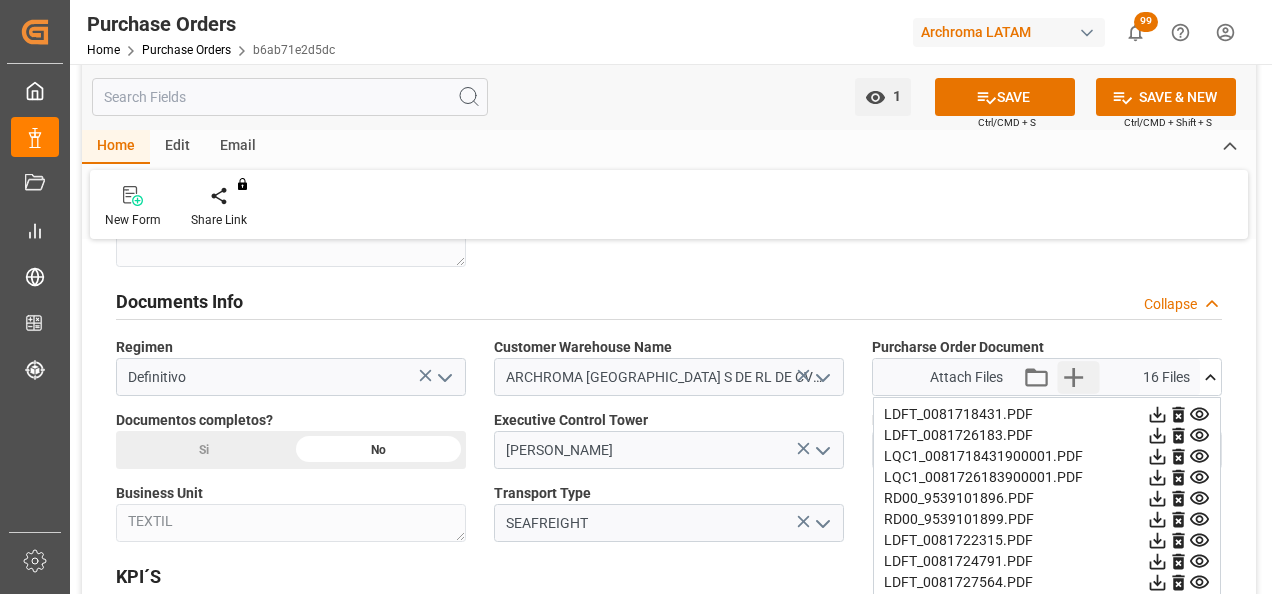 click 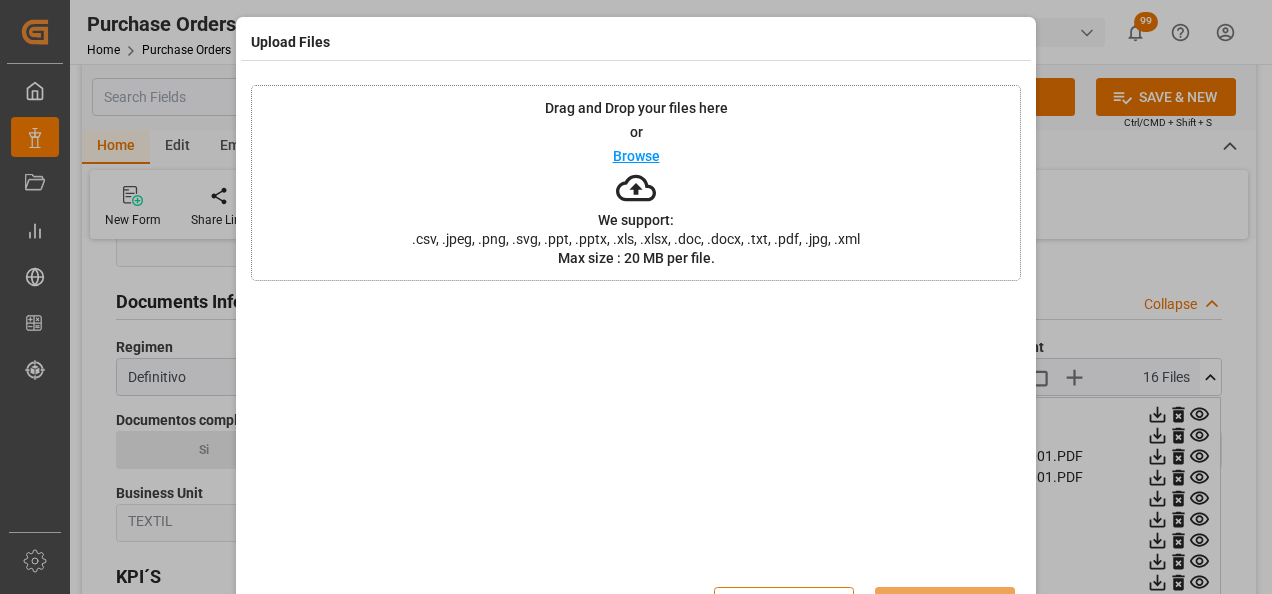 click on "Drag and Drop your files here or Browse We support: .csv, .jpeg, .png, .svg, .ppt, .pptx, .xls, .xlsx, .doc, .docx, .txt, .pdf, .jpg, .xml Max size : 20 MB per file." at bounding box center (636, 183) 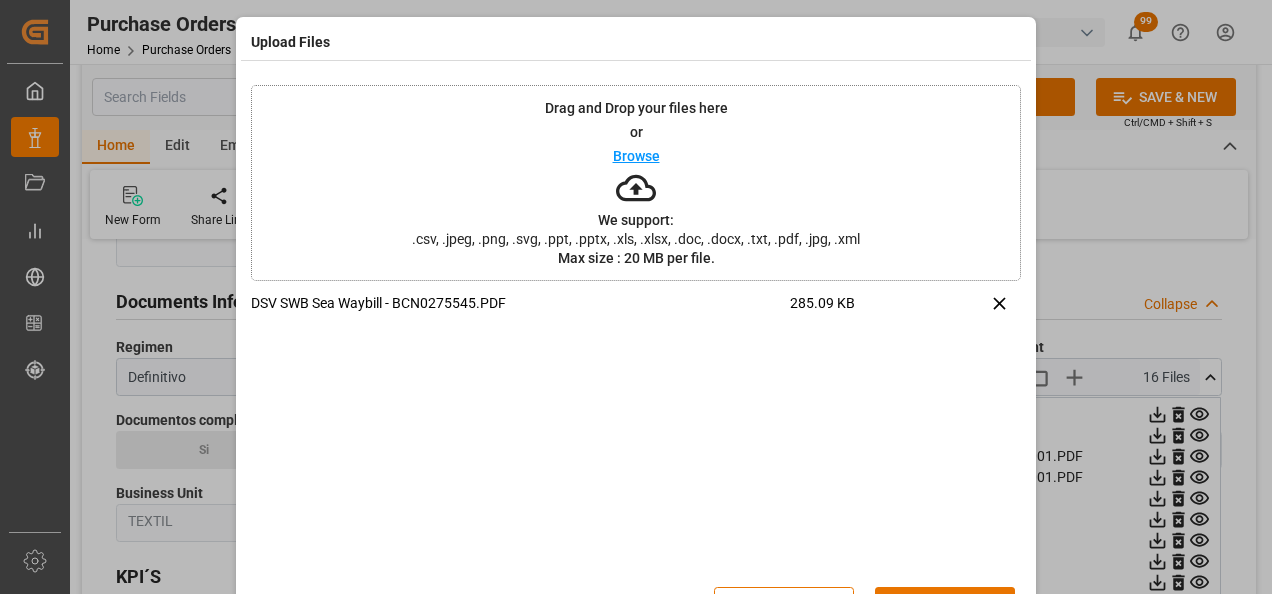 click on "Upload" at bounding box center [945, 606] 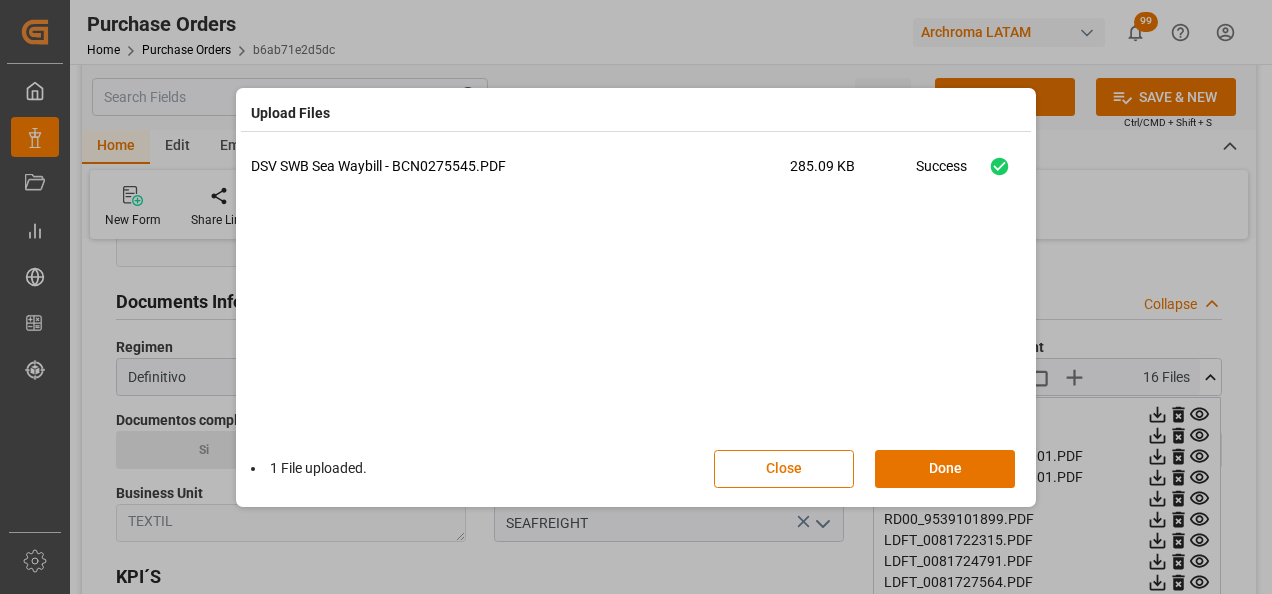 click on "Done" at bounding box center (945, 469) 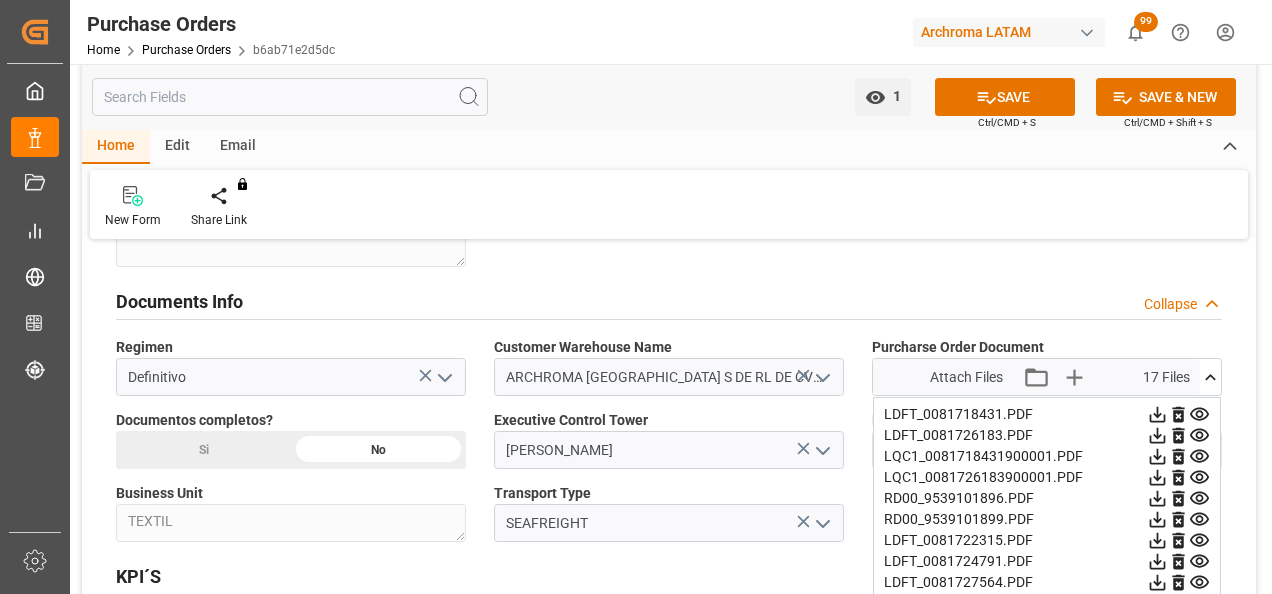 click on "Si" at bounding box center (203, -240) 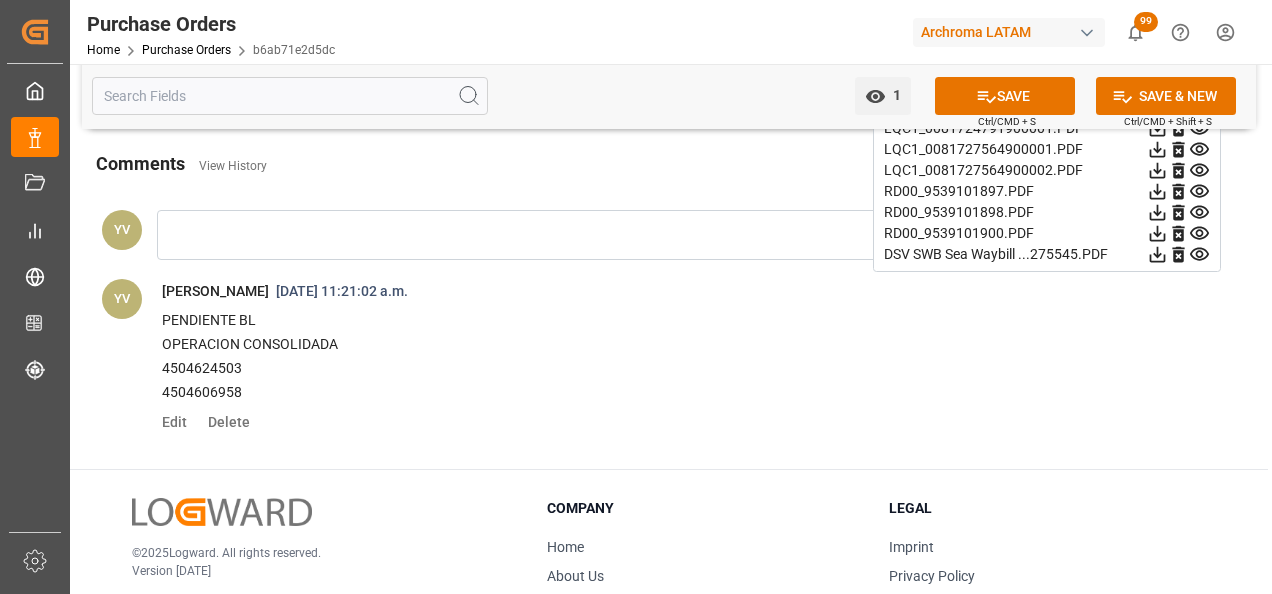 scroll, scrollTop: 1800, scrollLeft: 0, axis: vertical 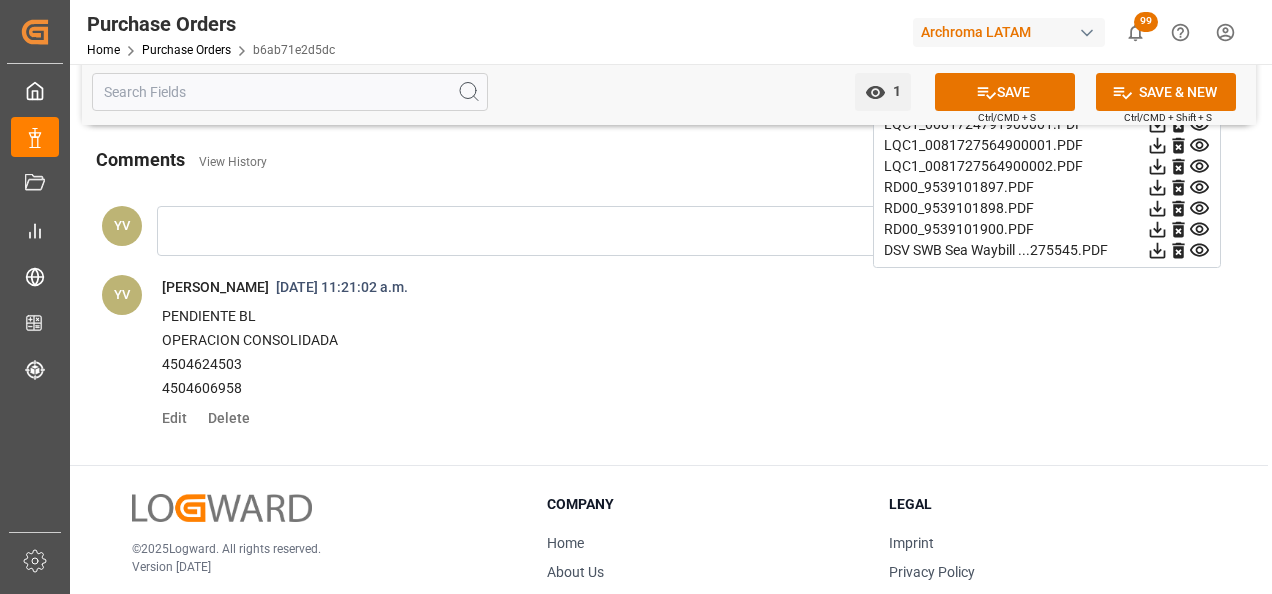 click on "Edit" at bounding box center [181, 418] 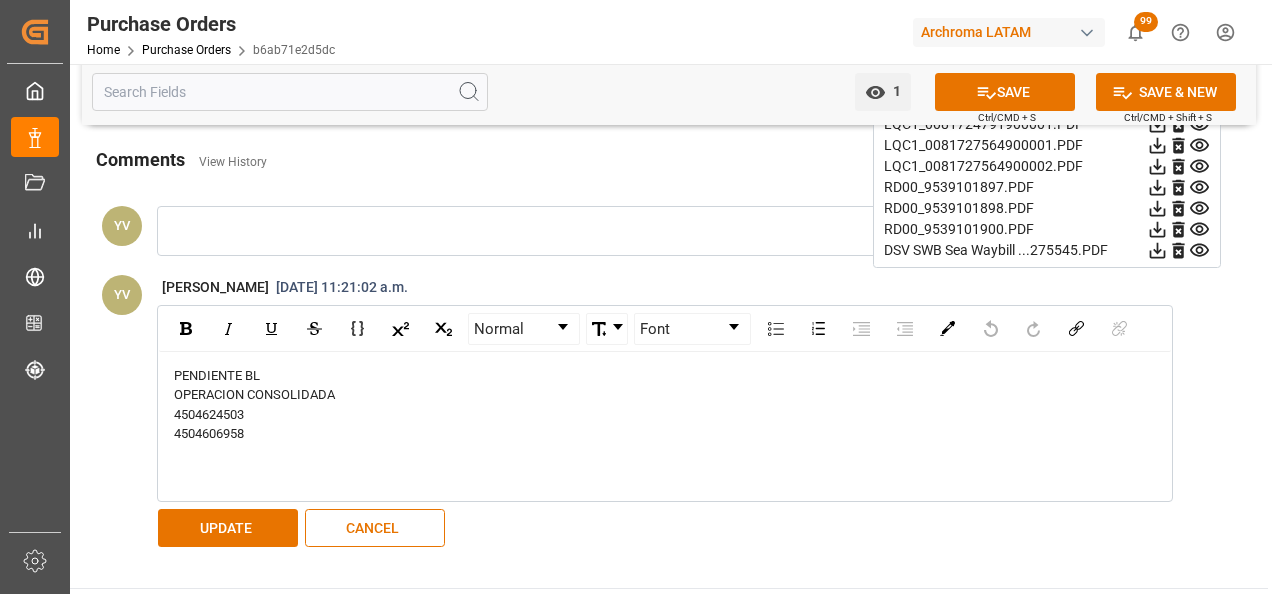 click on "4504606958" at bounding box center [209, 433] 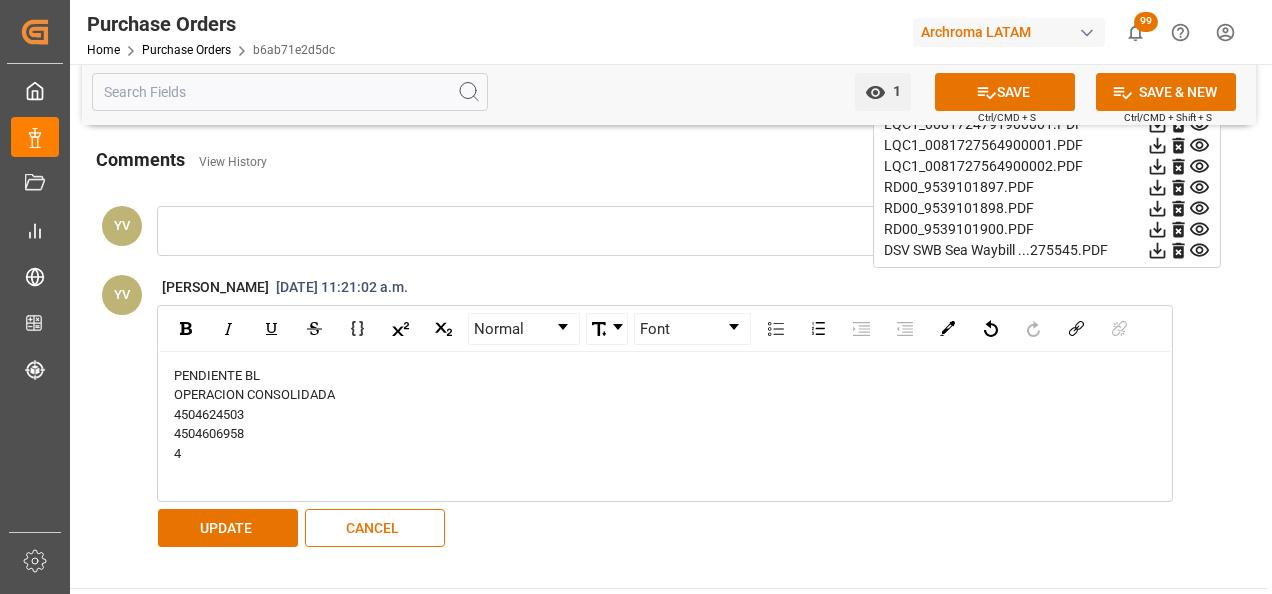 type 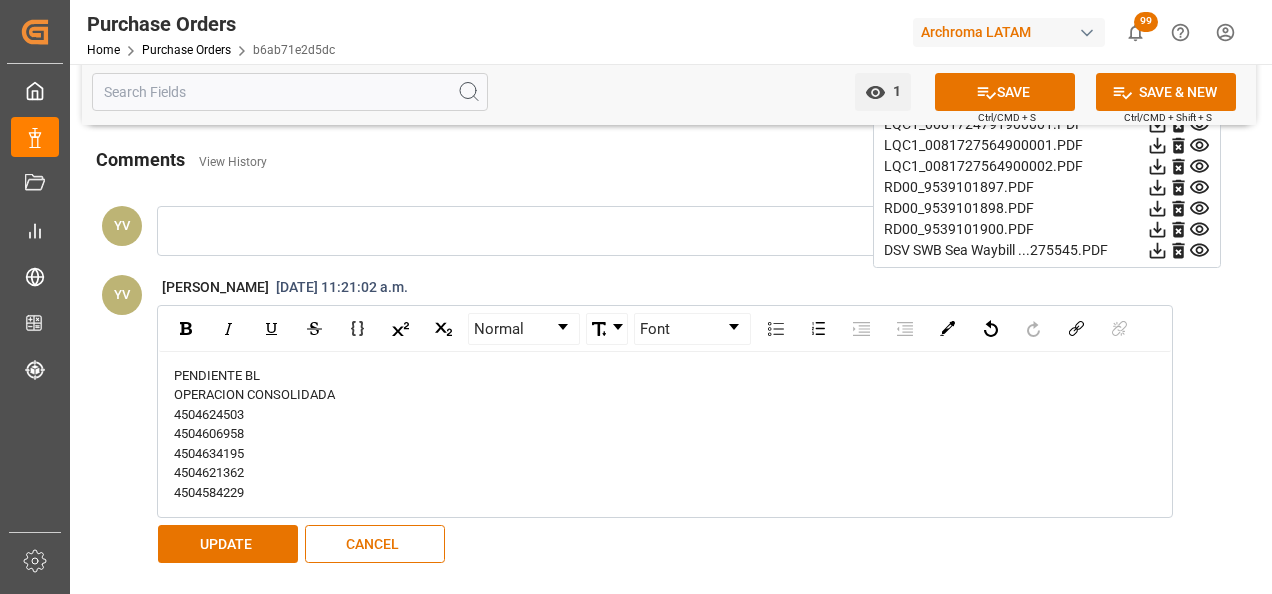 click on "UPDATE" at bounding box center [228, 544] 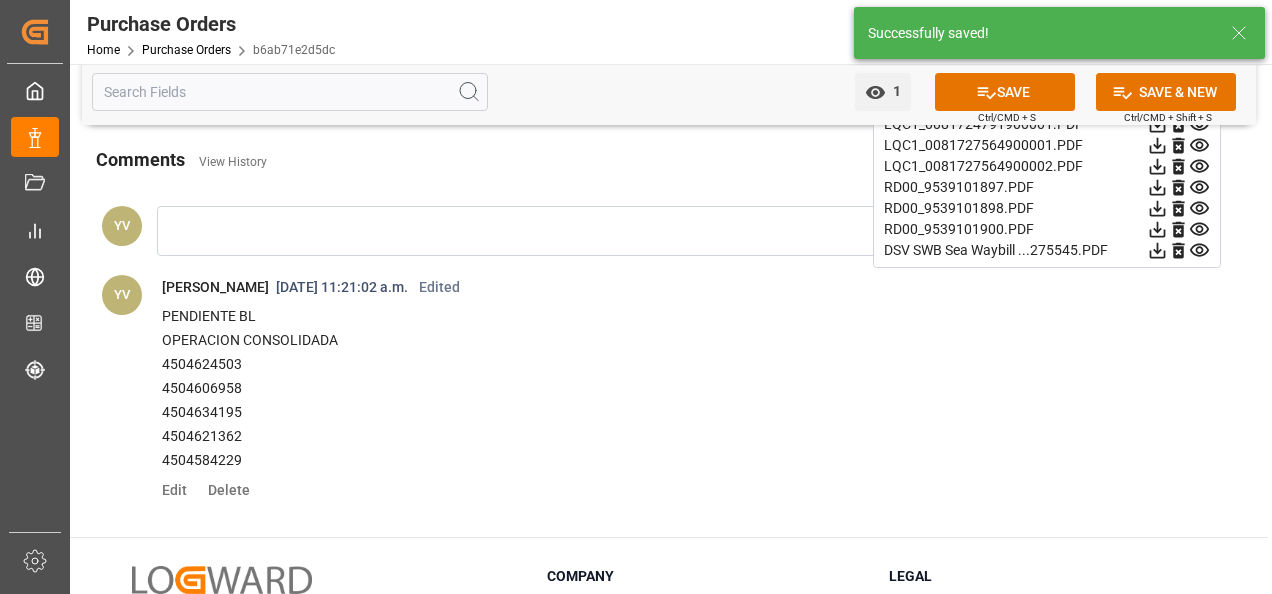 click on "SAVE" at bounding box center (1005, 92) 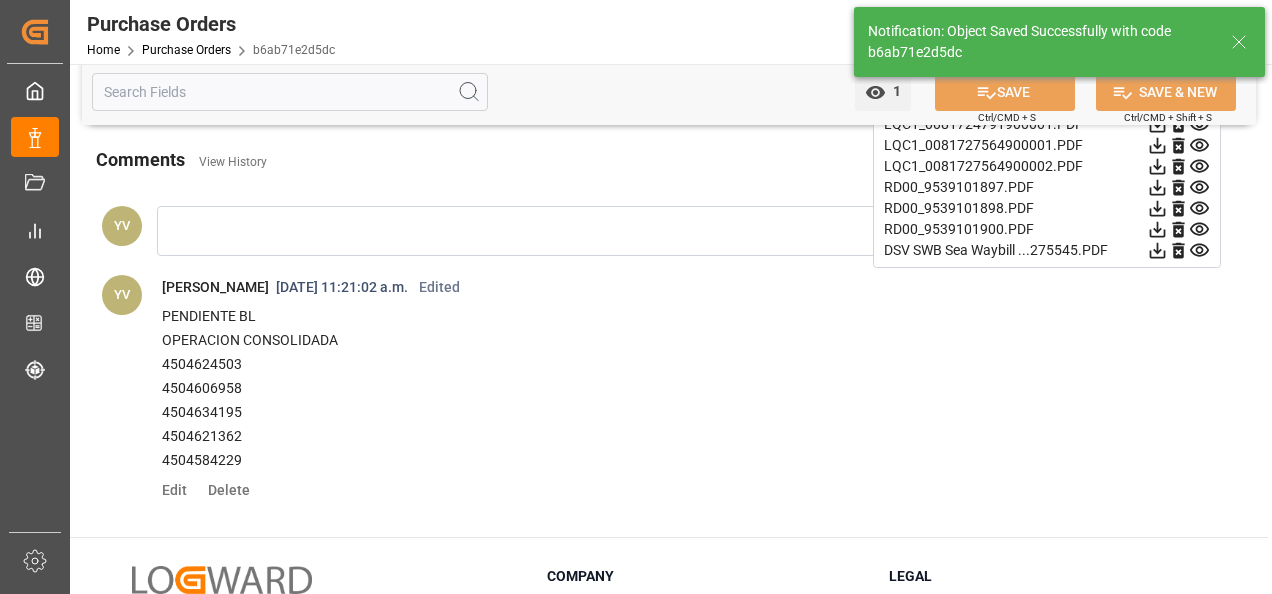 click on "Purchase Orders" at bounding box center [186, 50] 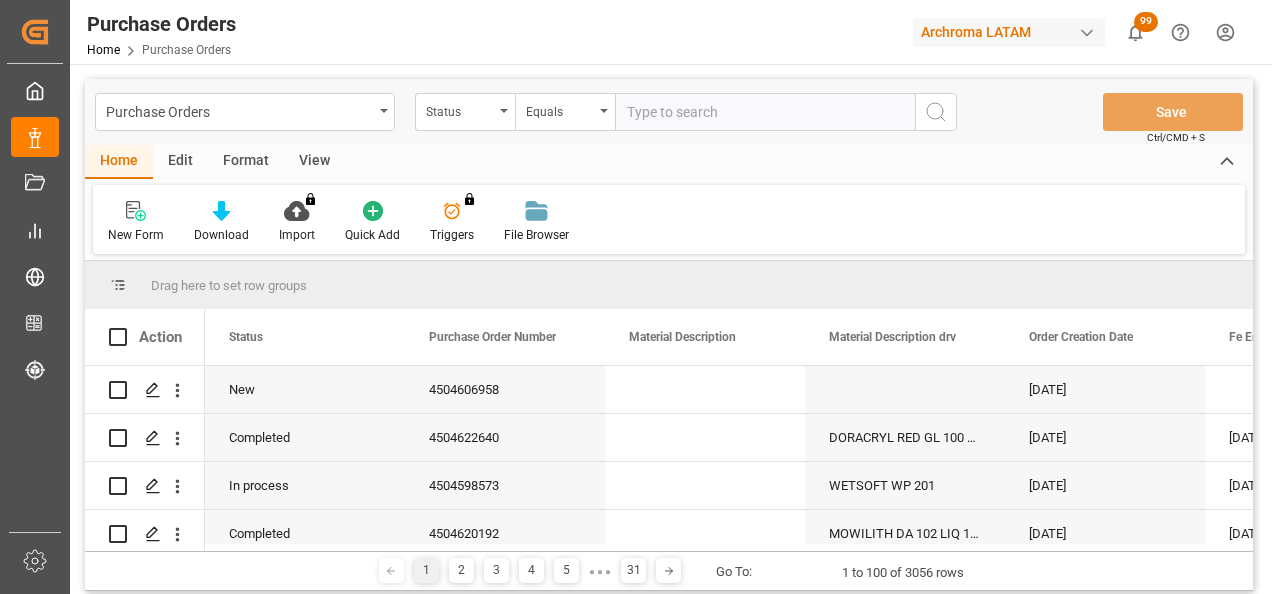 click on "Status" at bounding box center (465, 112) 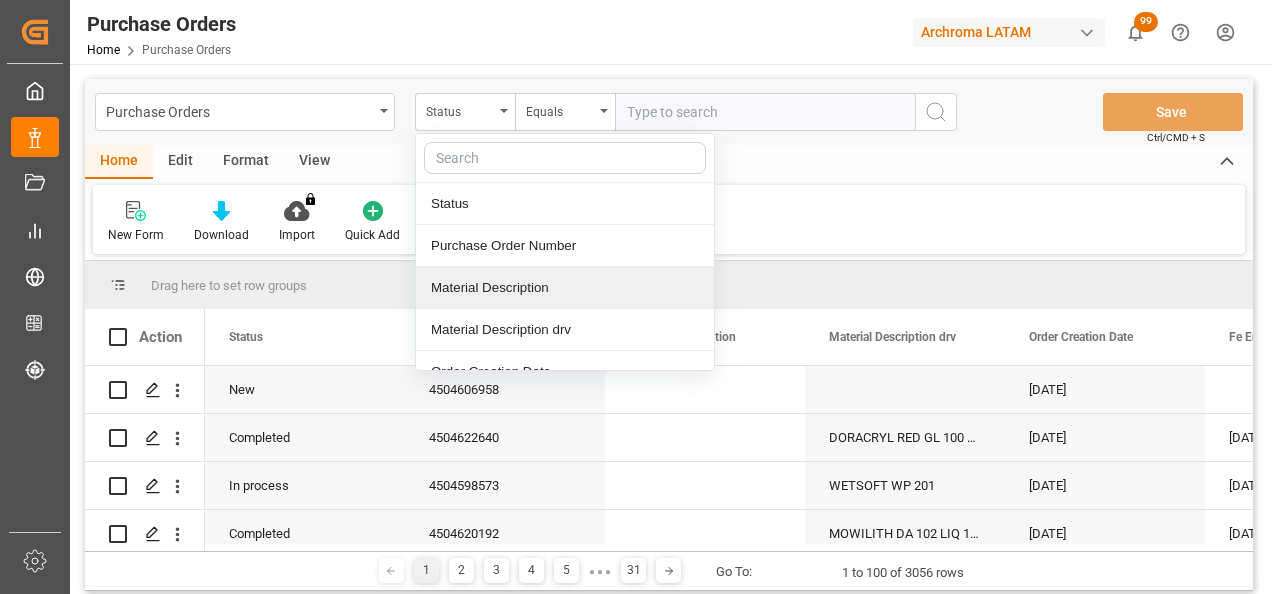 click on "Material Description" at bounding box center [565, 288] 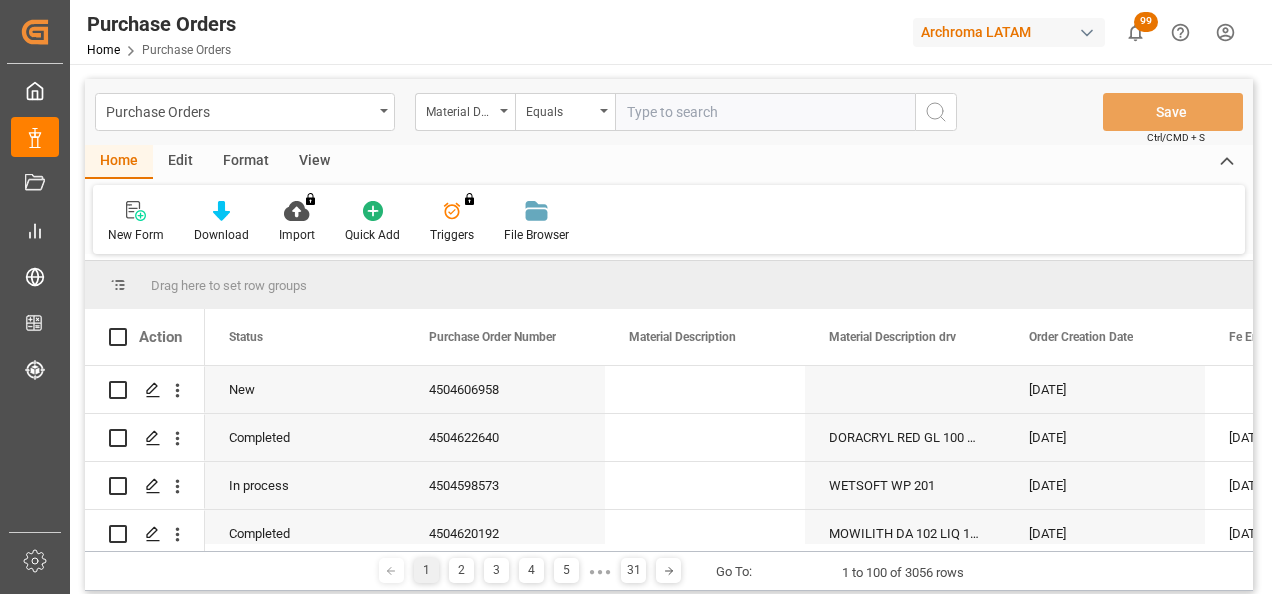 click on "Material Description" at bounding box center [465, 112] 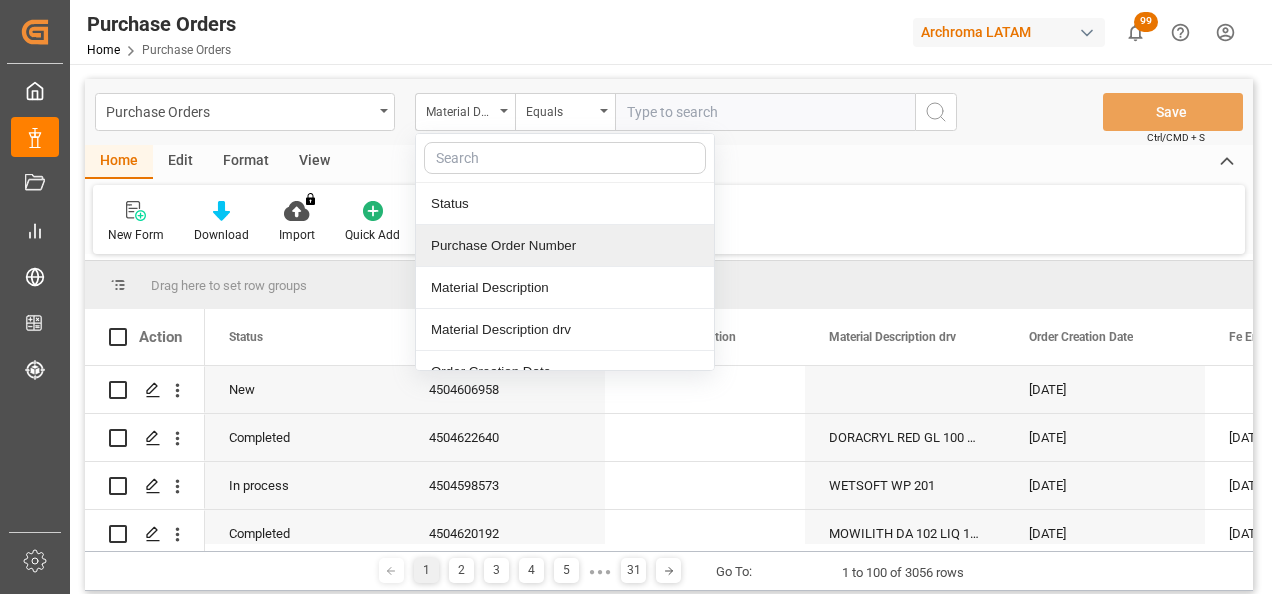 click on "Purchase Order Number" at bounding box center (565, 246) 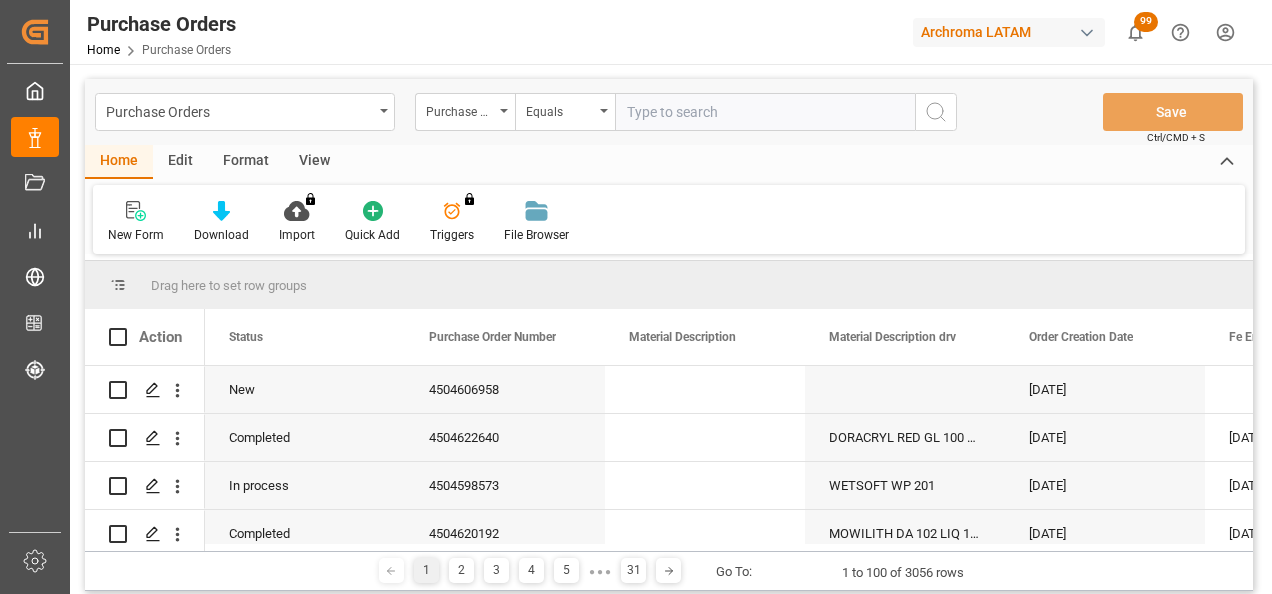 click at bounding box center (765, 112) 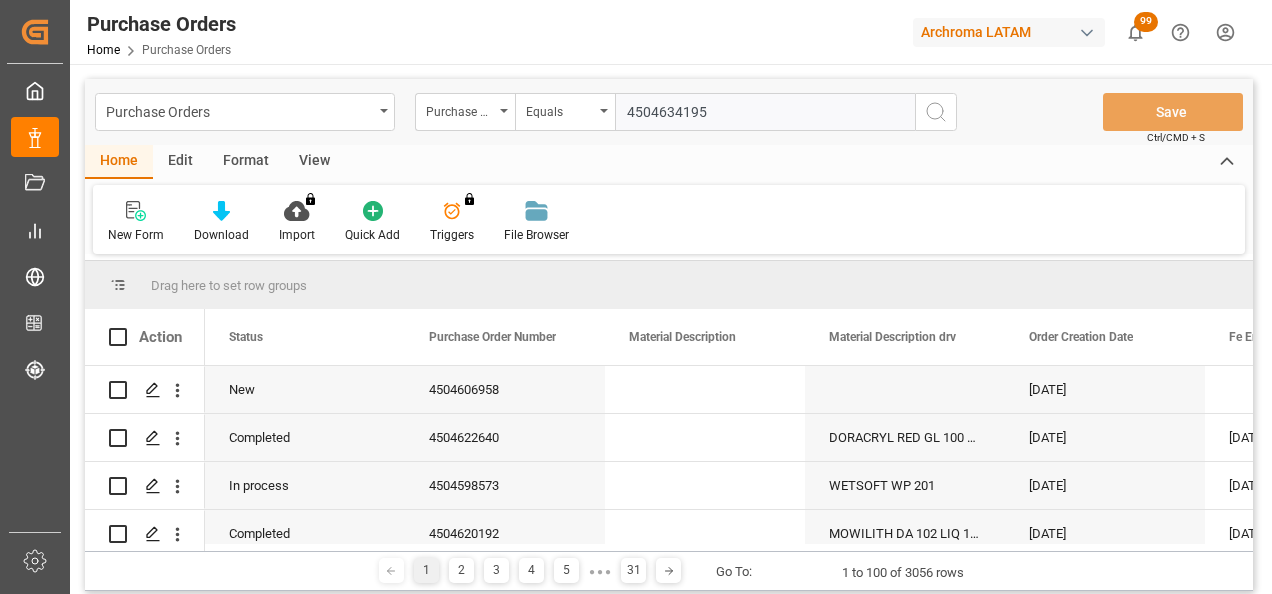 type 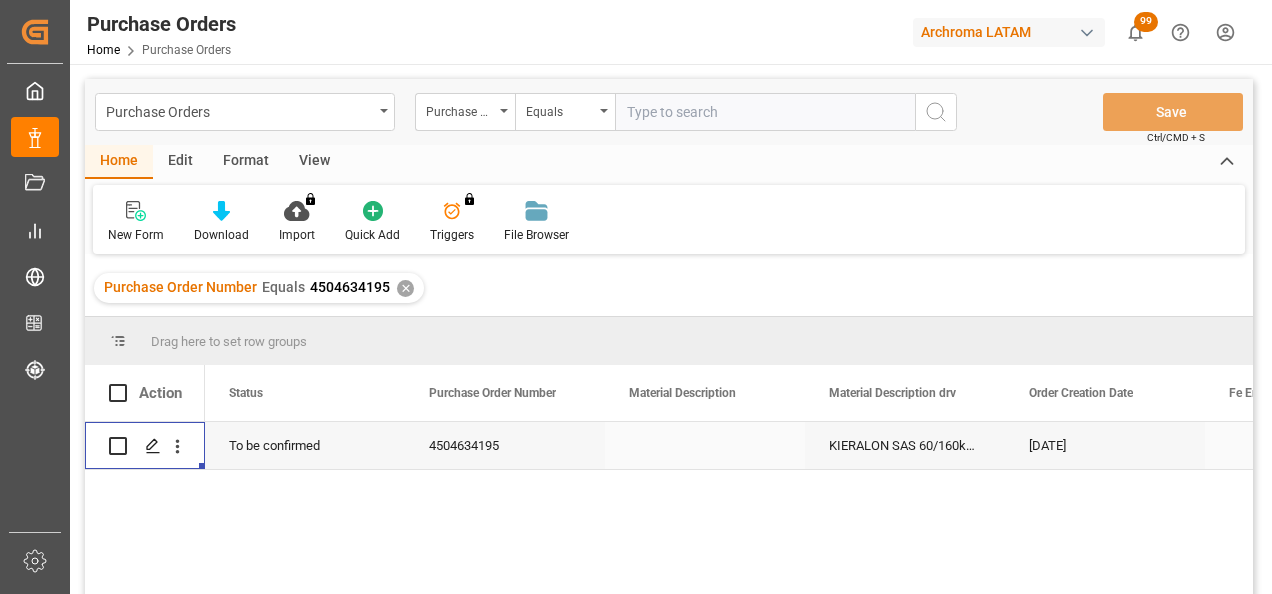 click at bounding box center [152, 446] 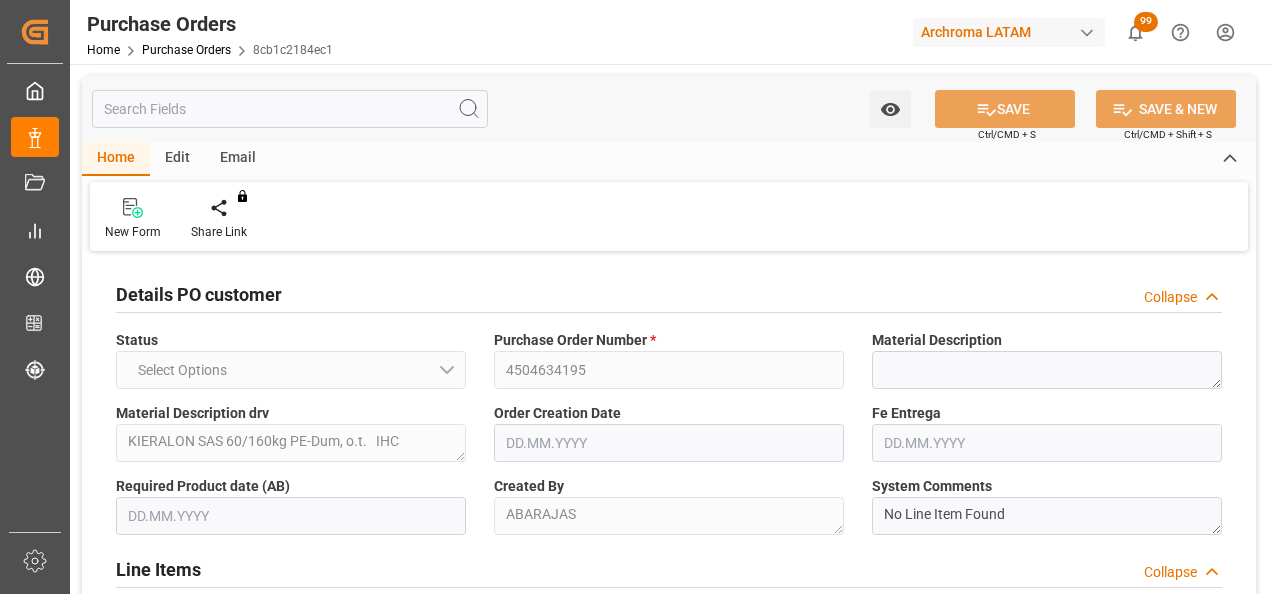 type on "1" 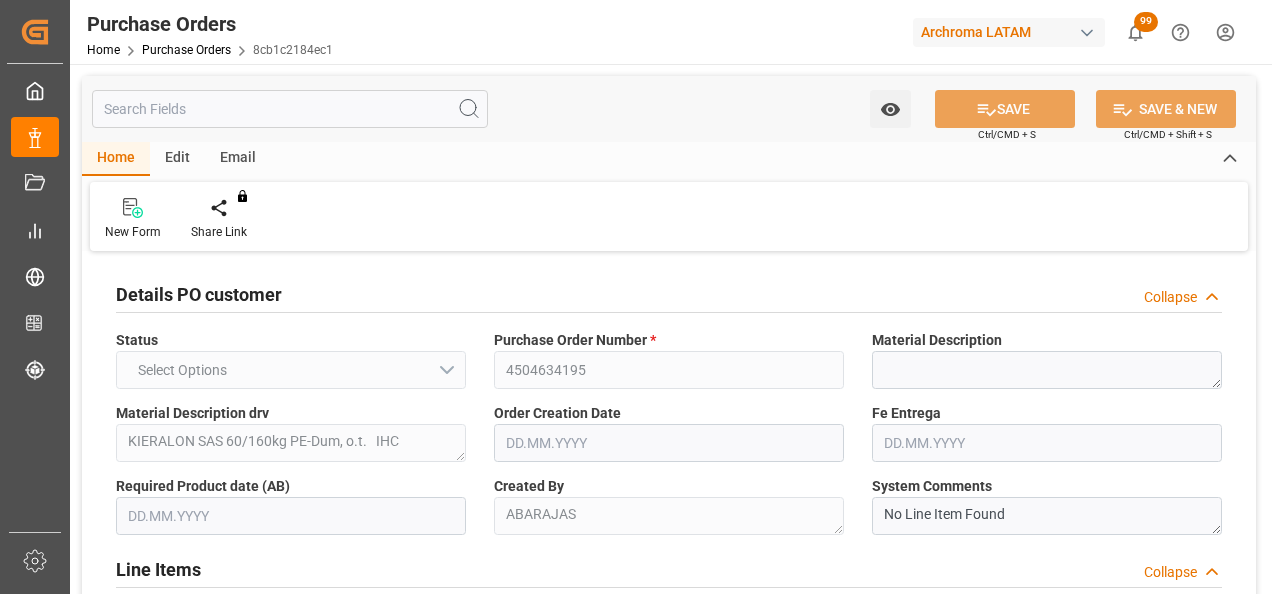 type on "[DATE]" 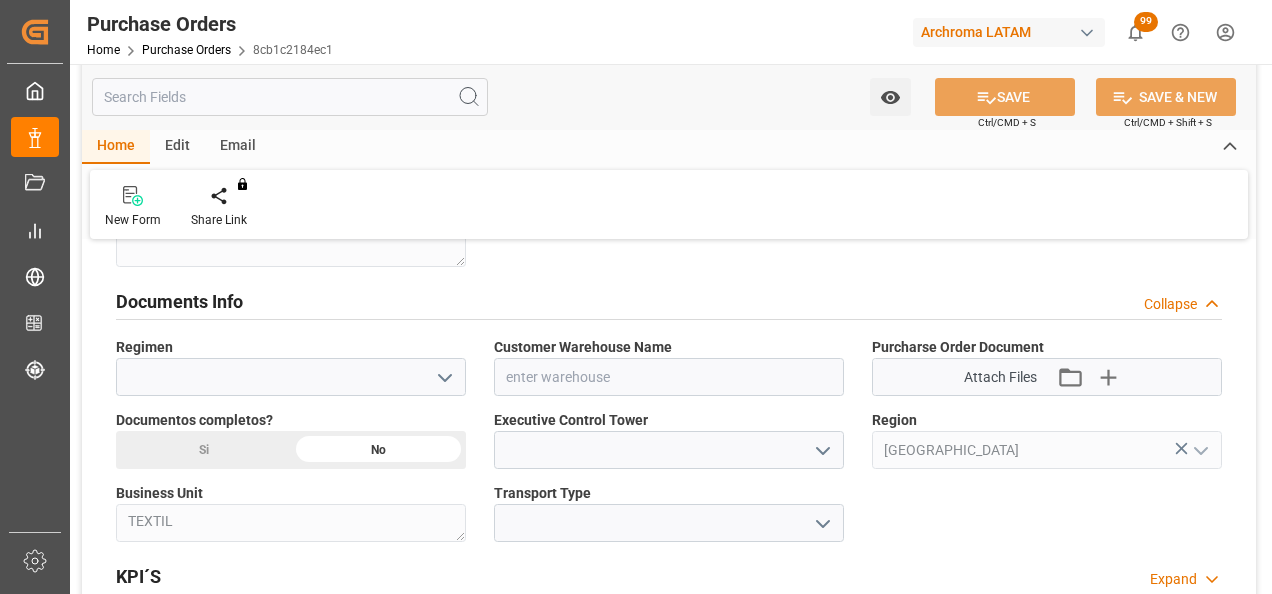 scroll, scrollTop: 1300, scrollLeft: 0, axis: vertical 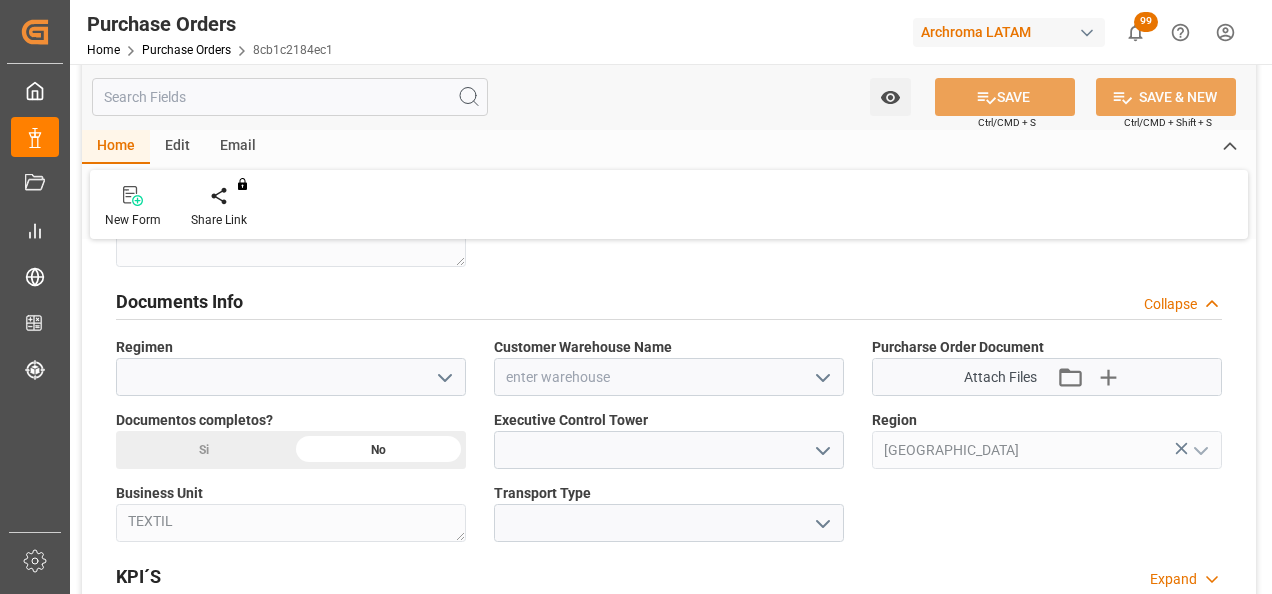 click on "Purchase Orders" at bounding box center [186, 50] 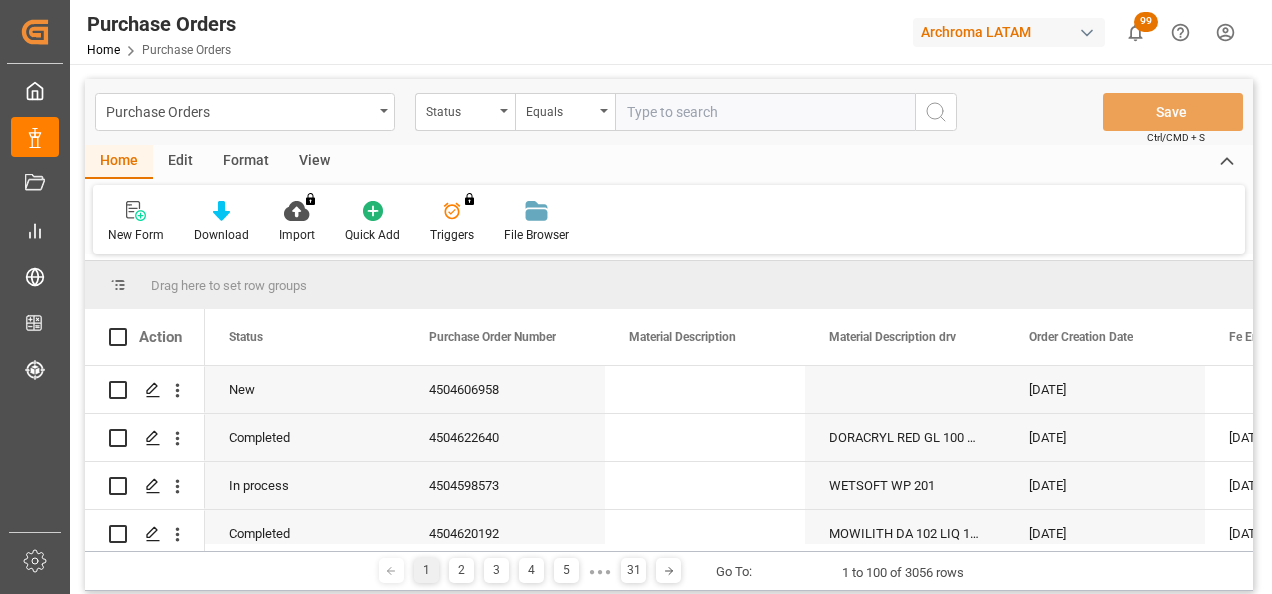 click on "Status" at bounding box center (465, 112) 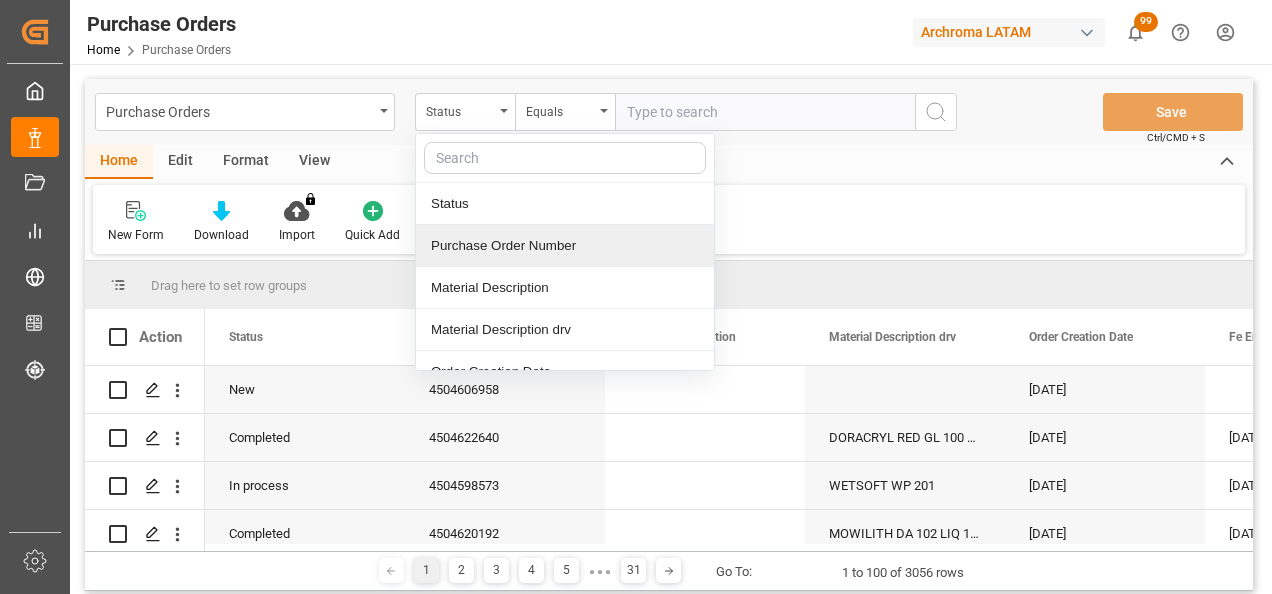 drag, startPoint x: 492, startPoint y: 251, endPoint x: 516, endPoint y: 238, distance: 27.294687 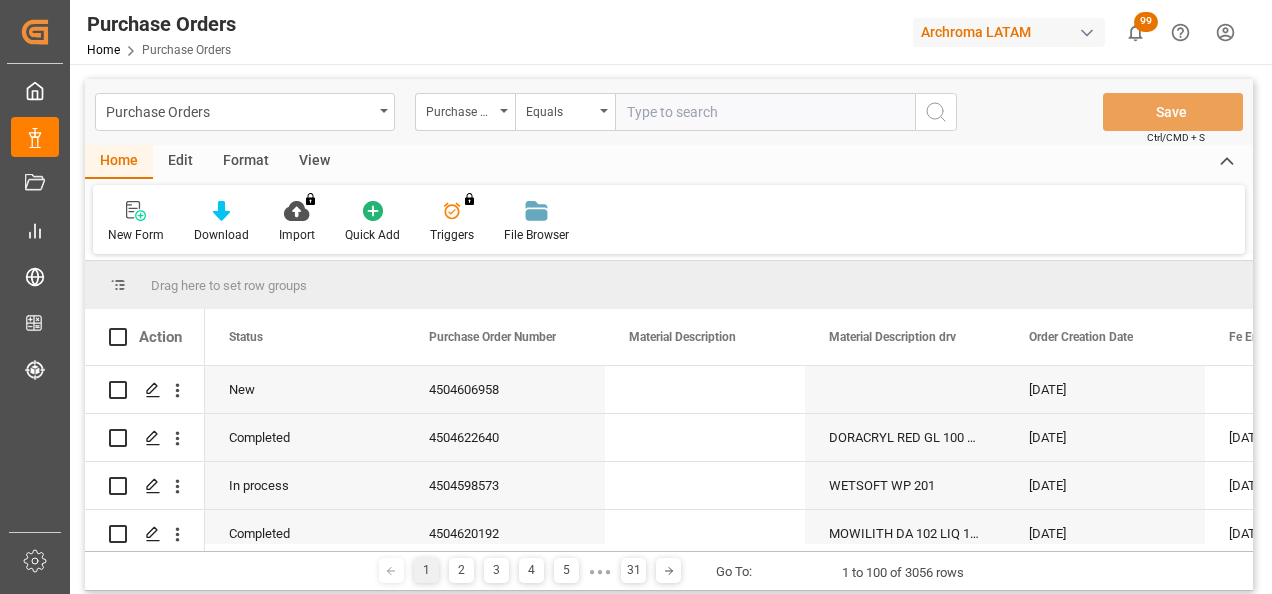 click at bounding box center [765, 112] 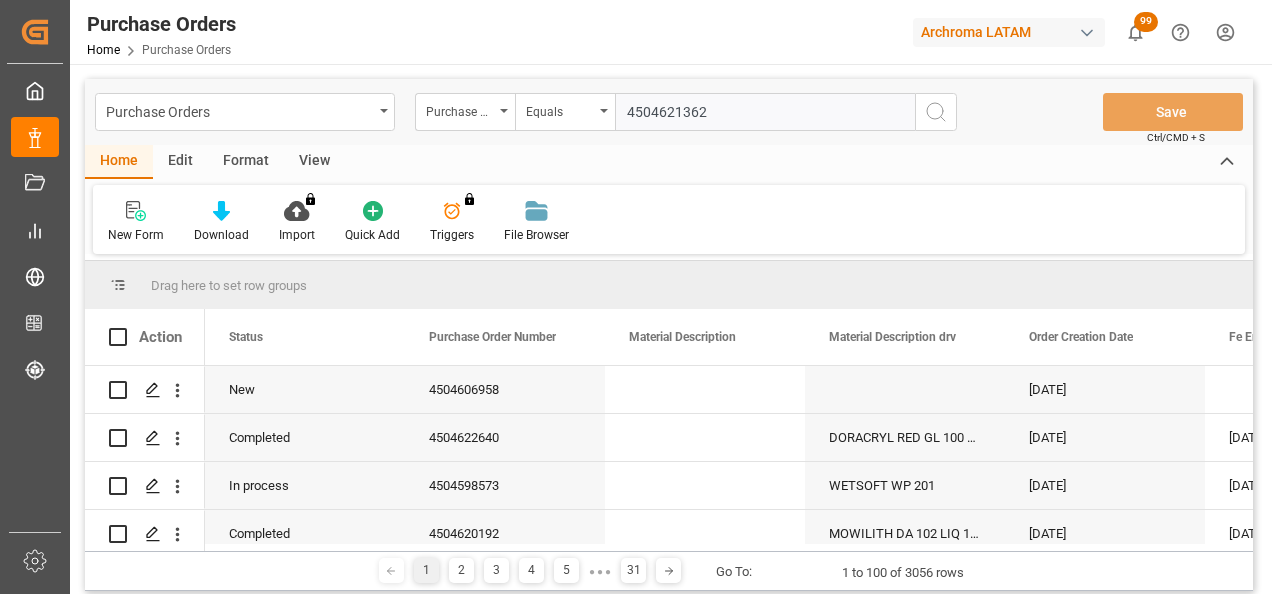 type 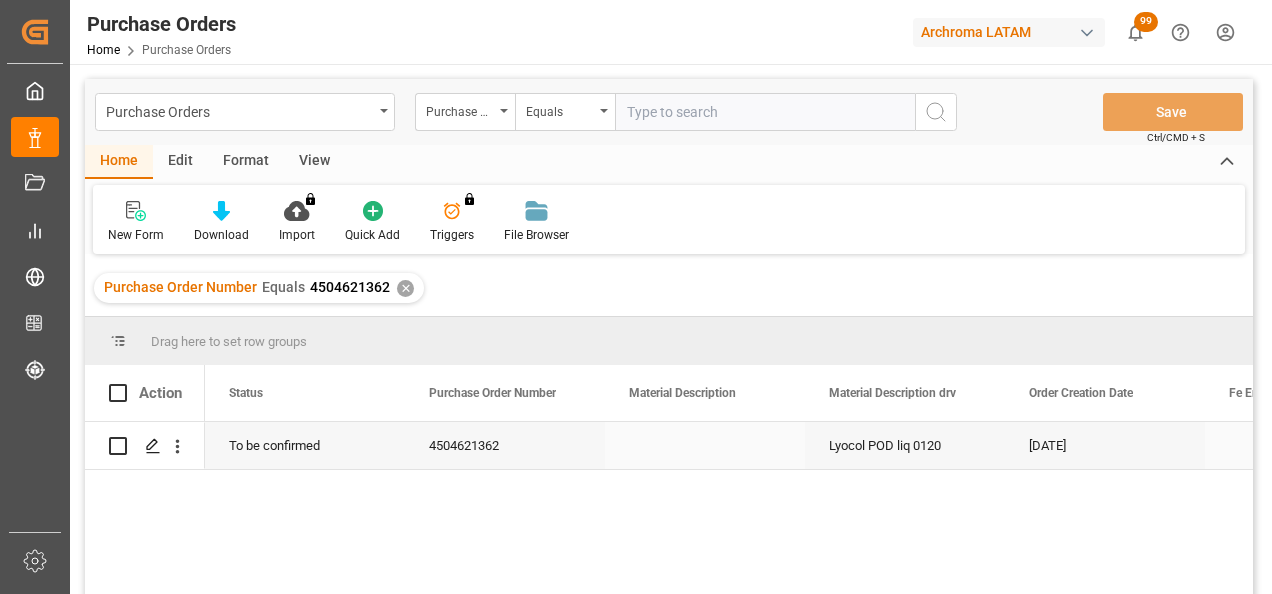 click at bounding box center (152, 446) 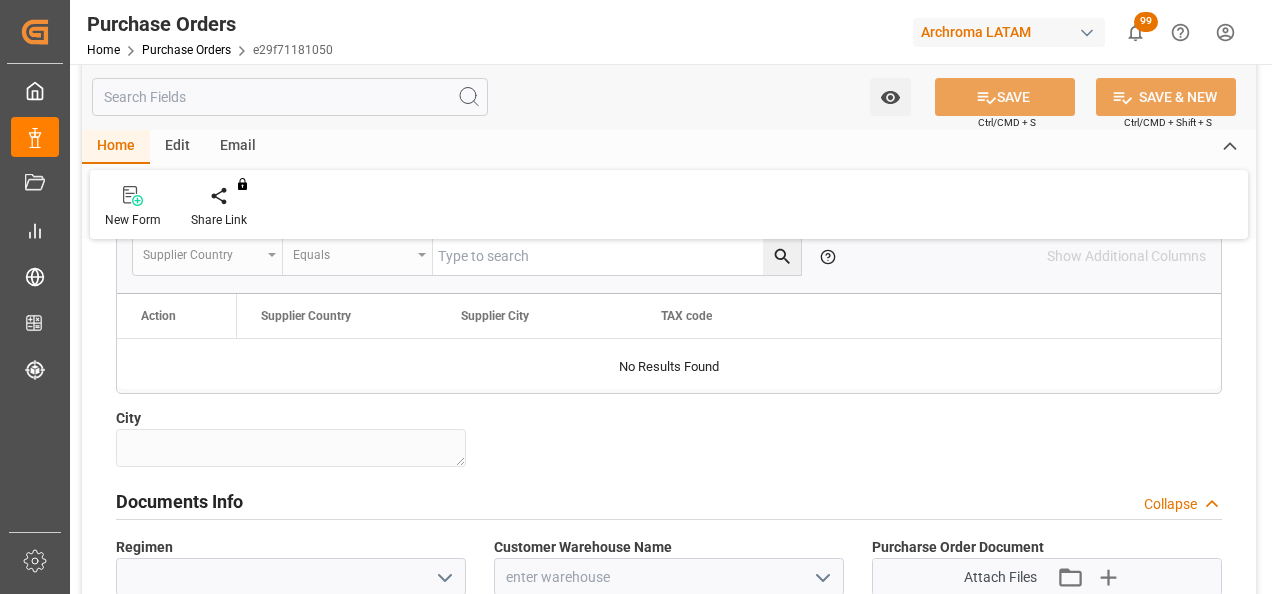 scroll, scrollTop: 1400, scrollLeft: 0, axis: vertical 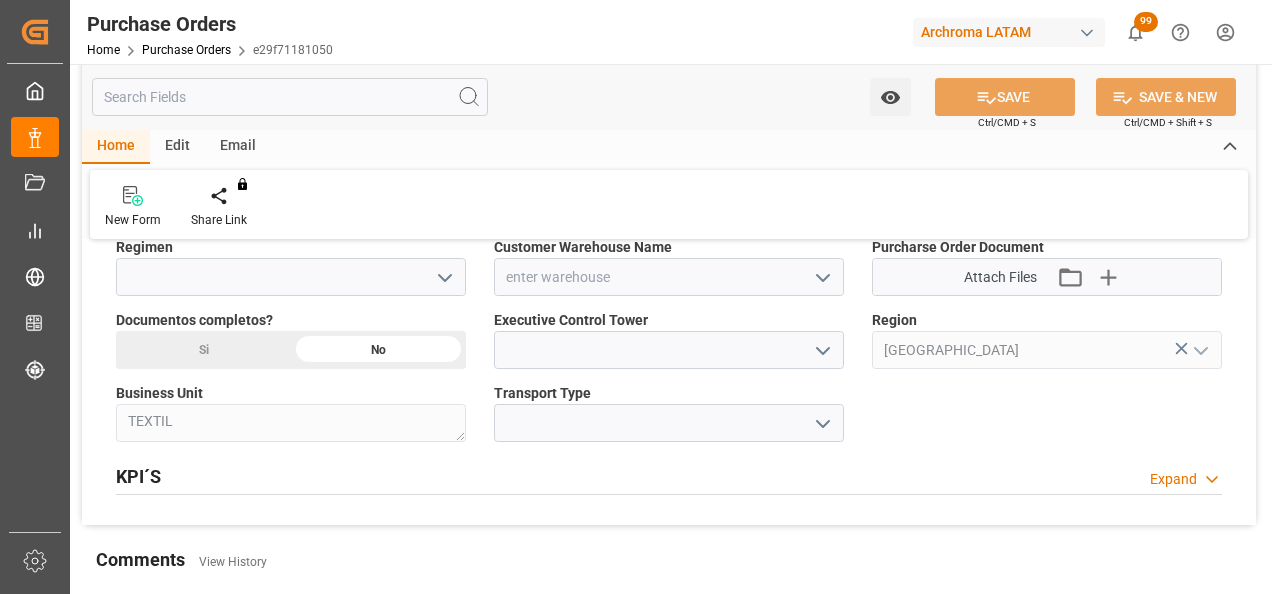 click on "Purchase Orders" at bounding box center [186, 50] 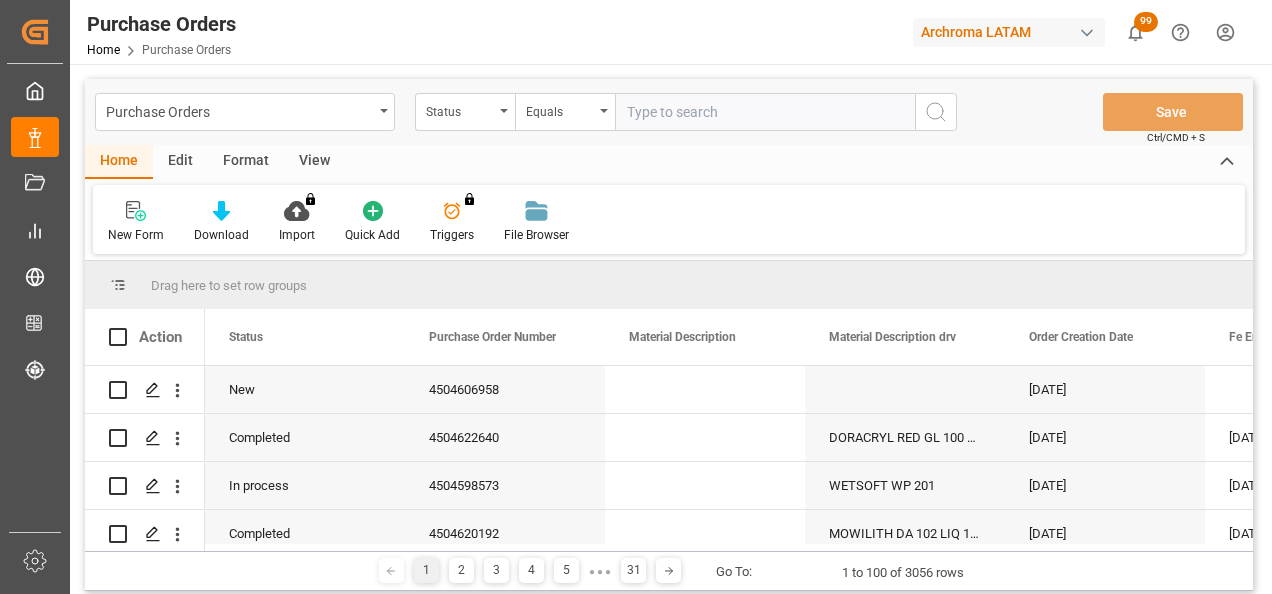click on "Status" at bounding box center (465, 112) 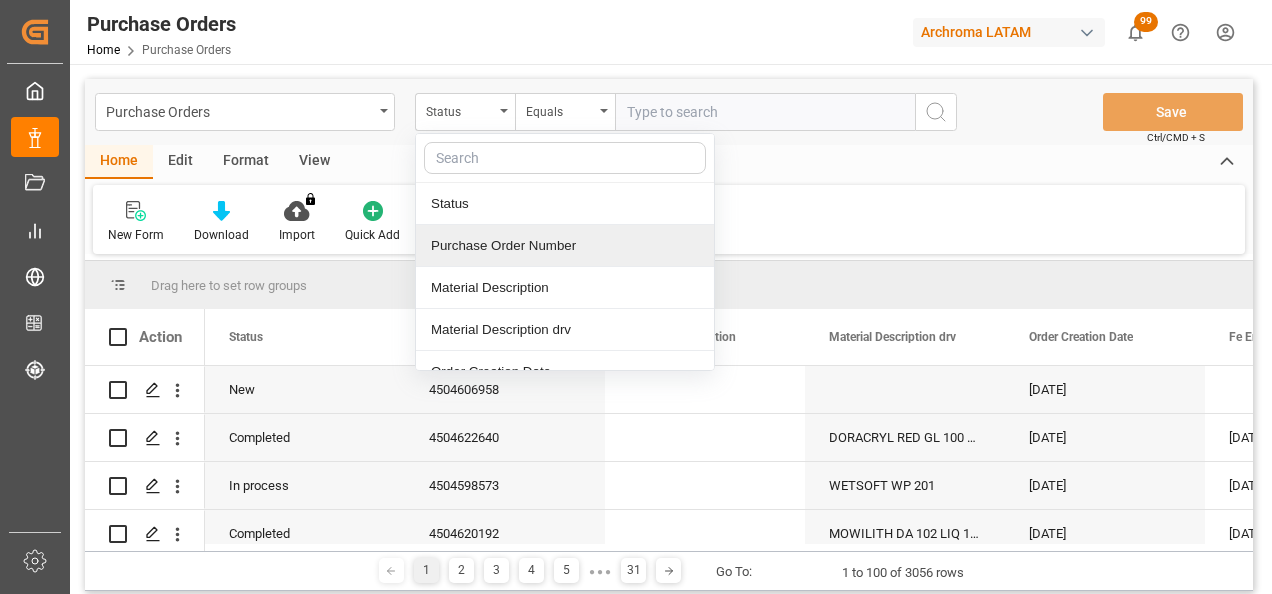click on "Purchase Order Number" at bounding box center (565, 246) 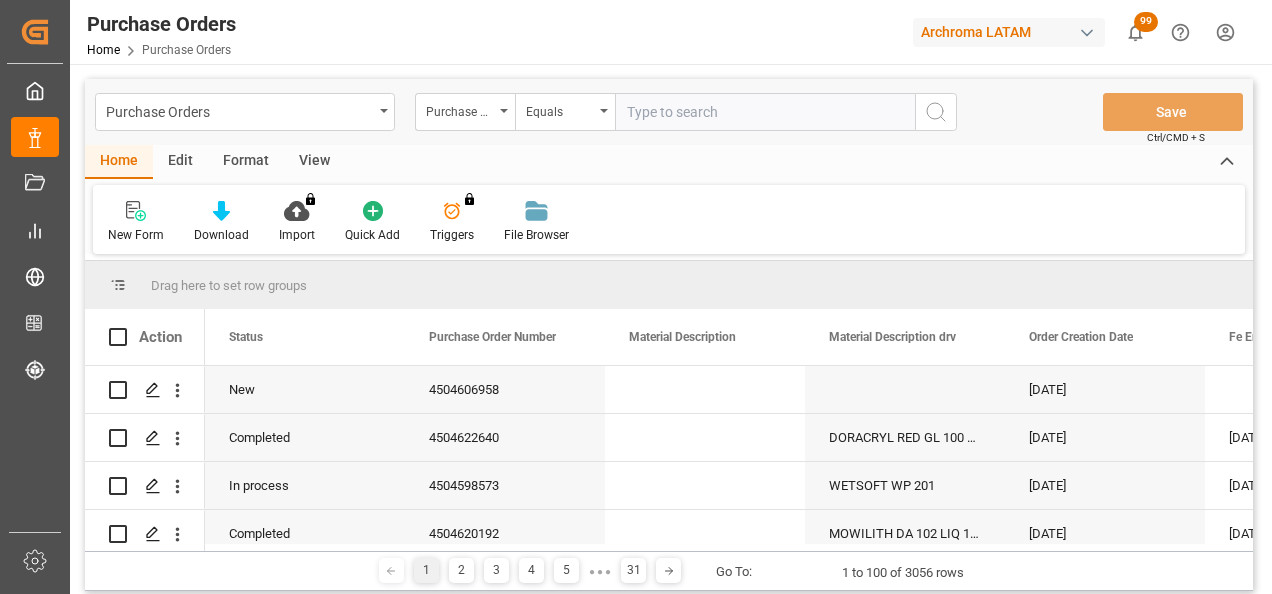 click at bounding box center [765, 112] 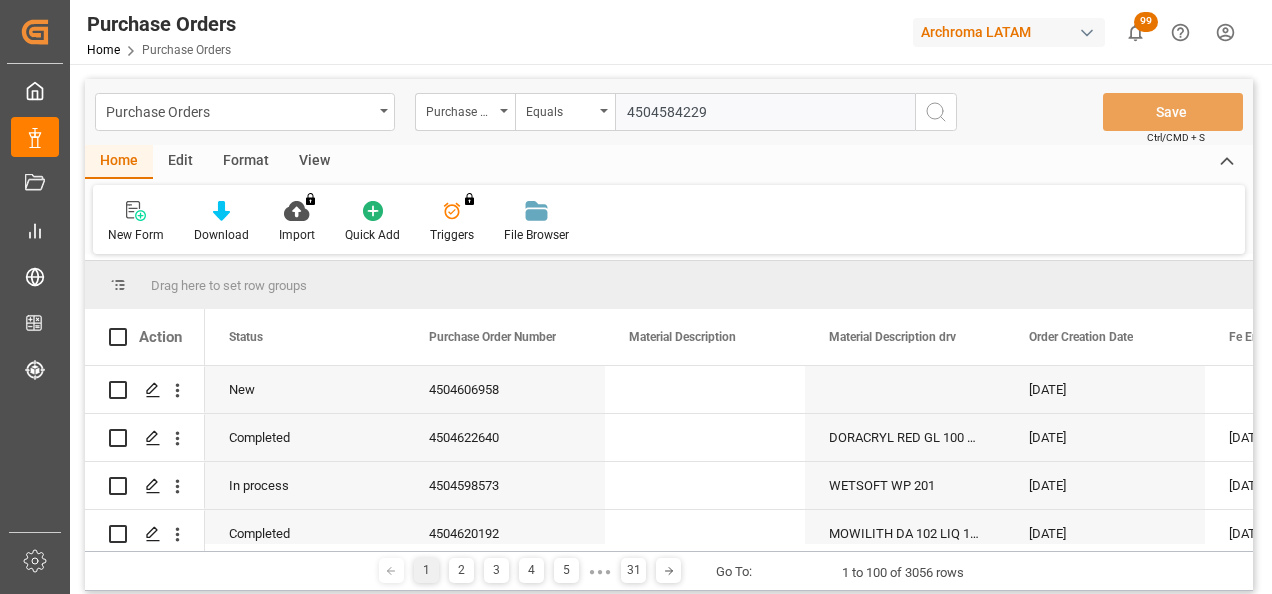 type 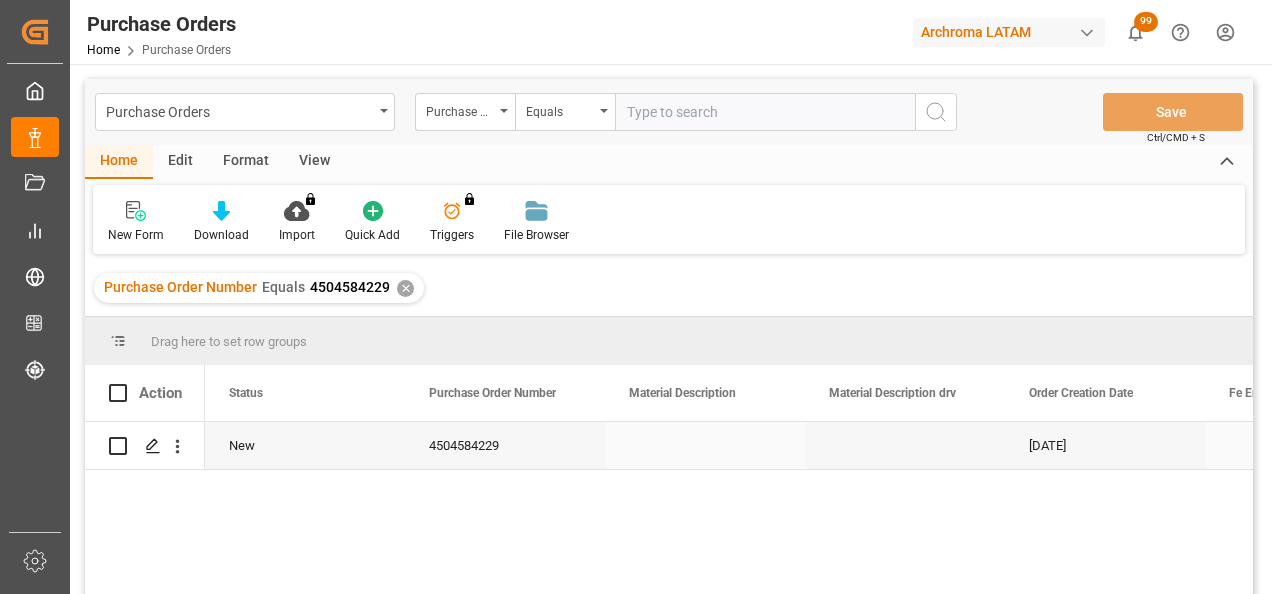 click 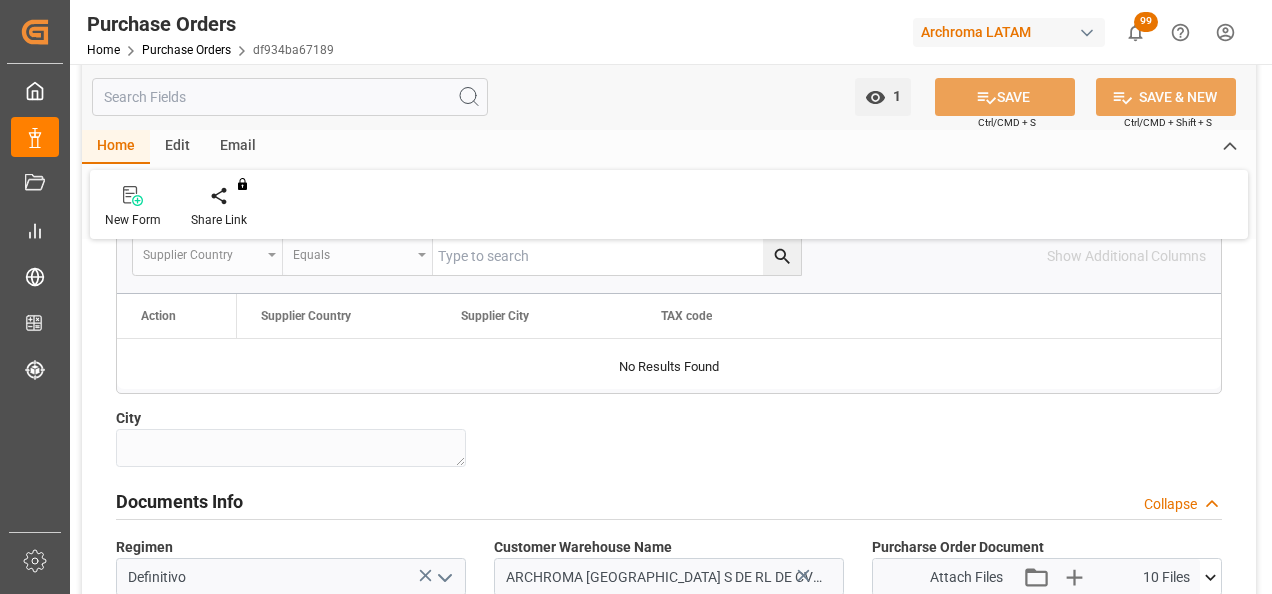 scroll, scrollTop: 1400, scrollLeft: 0, axis: vertical 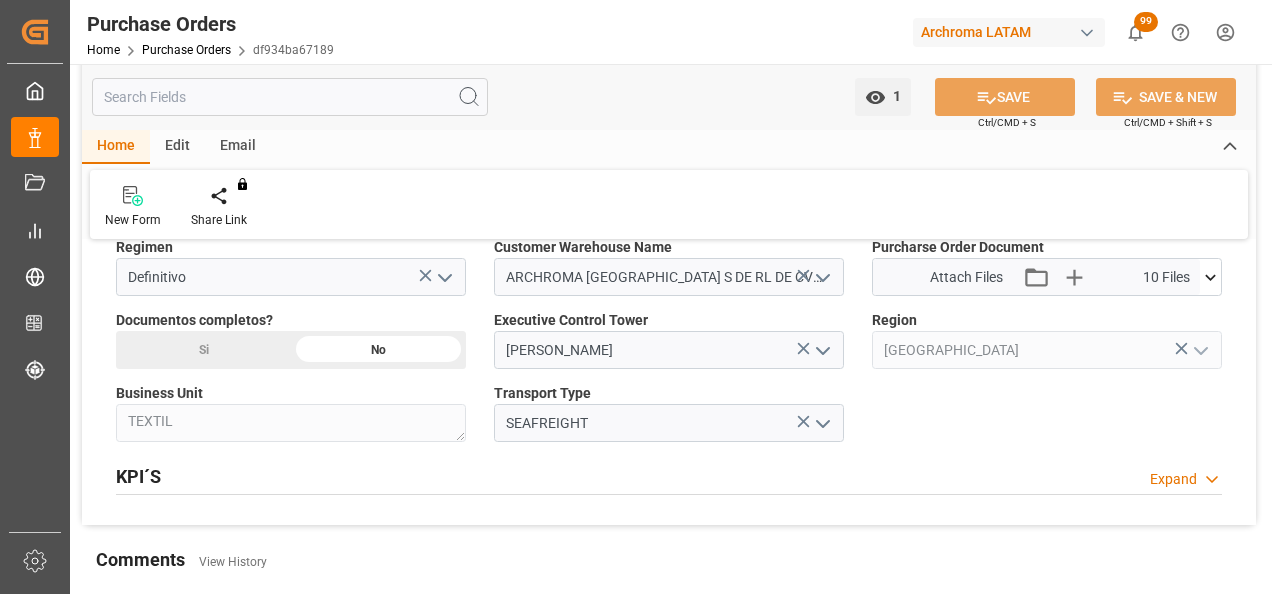 click 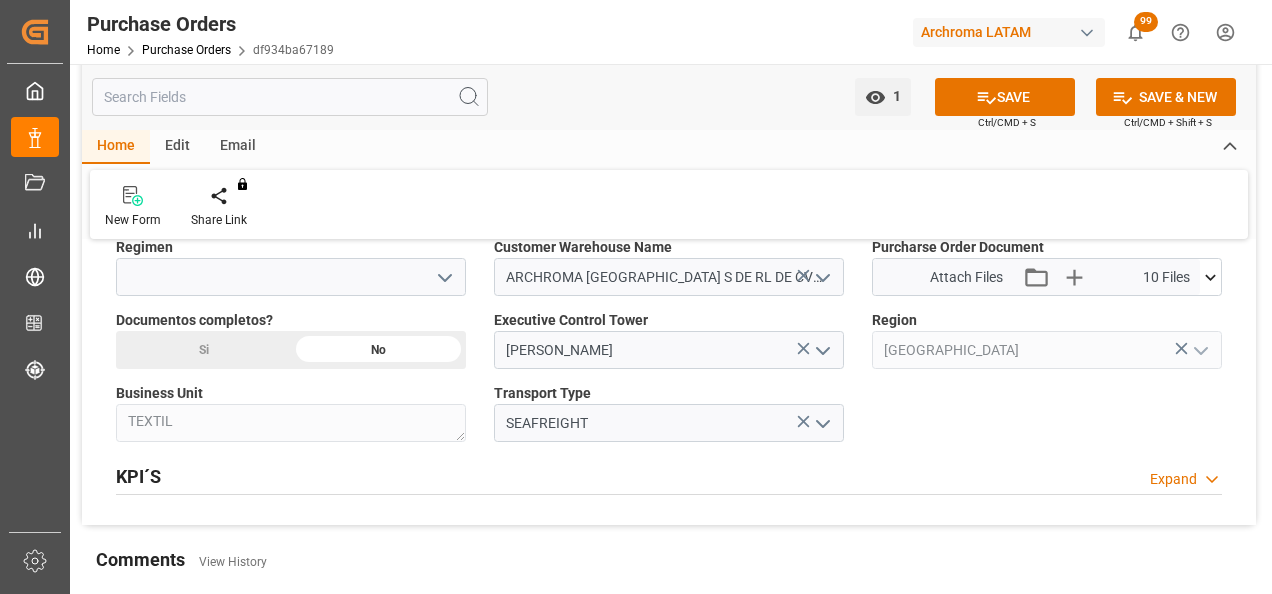click 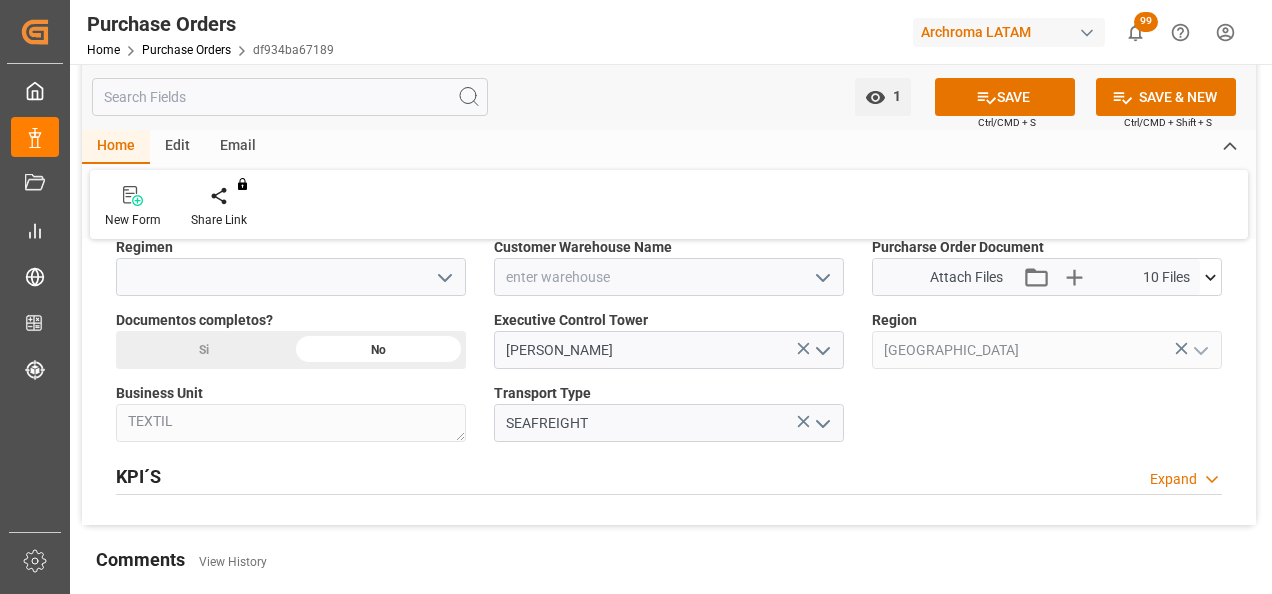 click 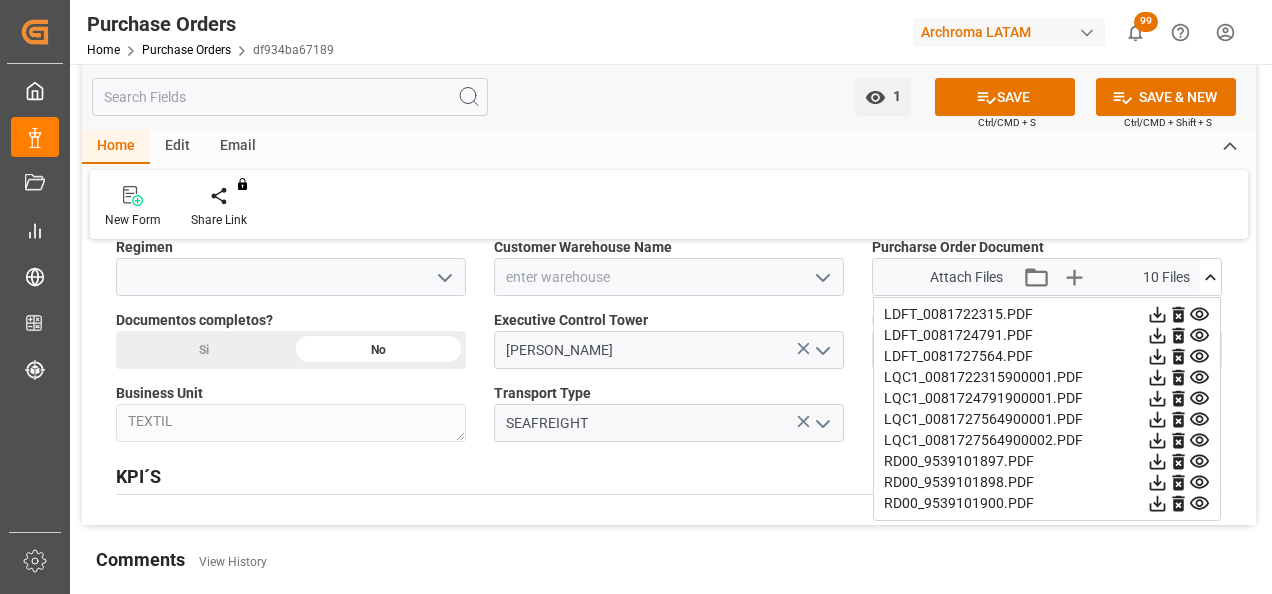 click 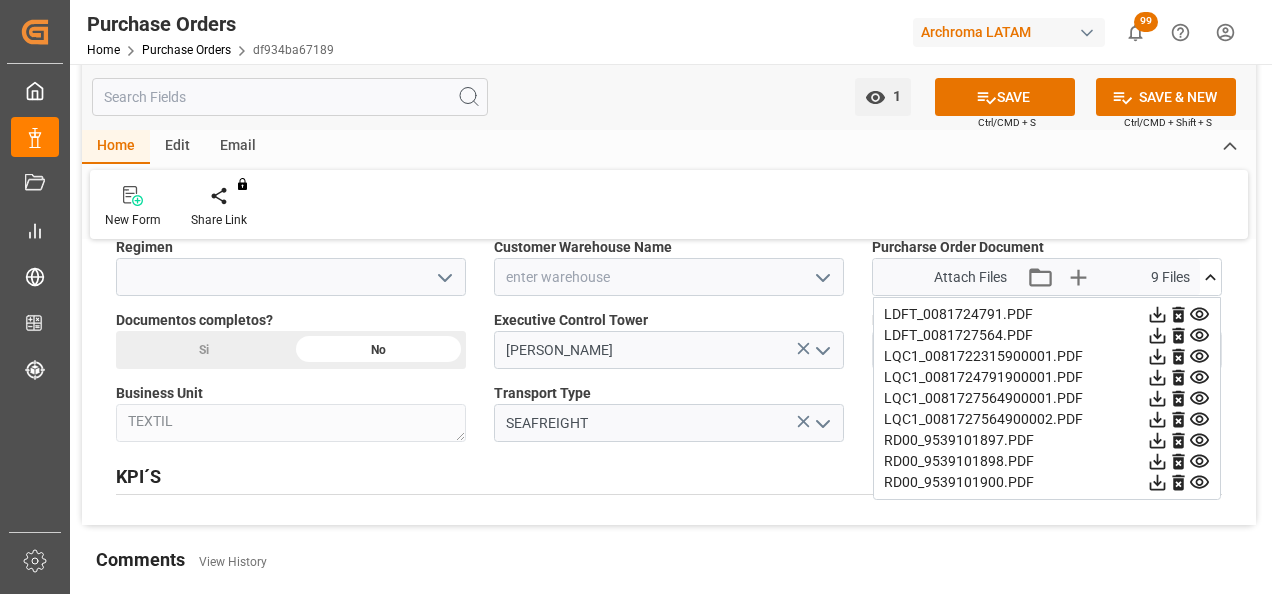 click 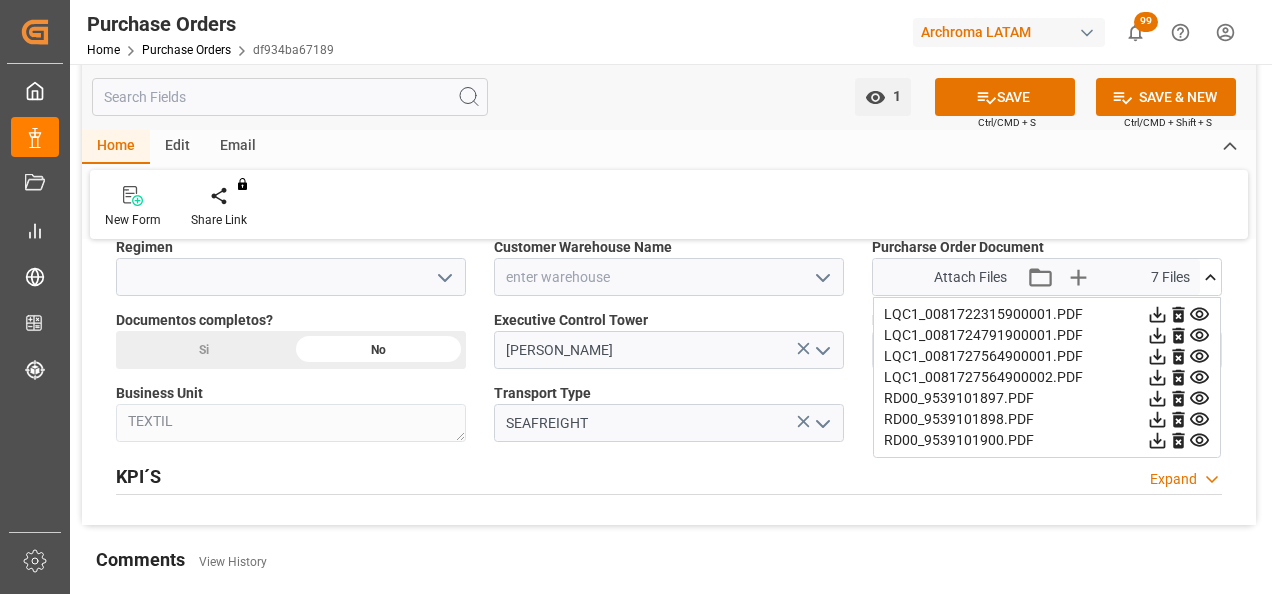 click 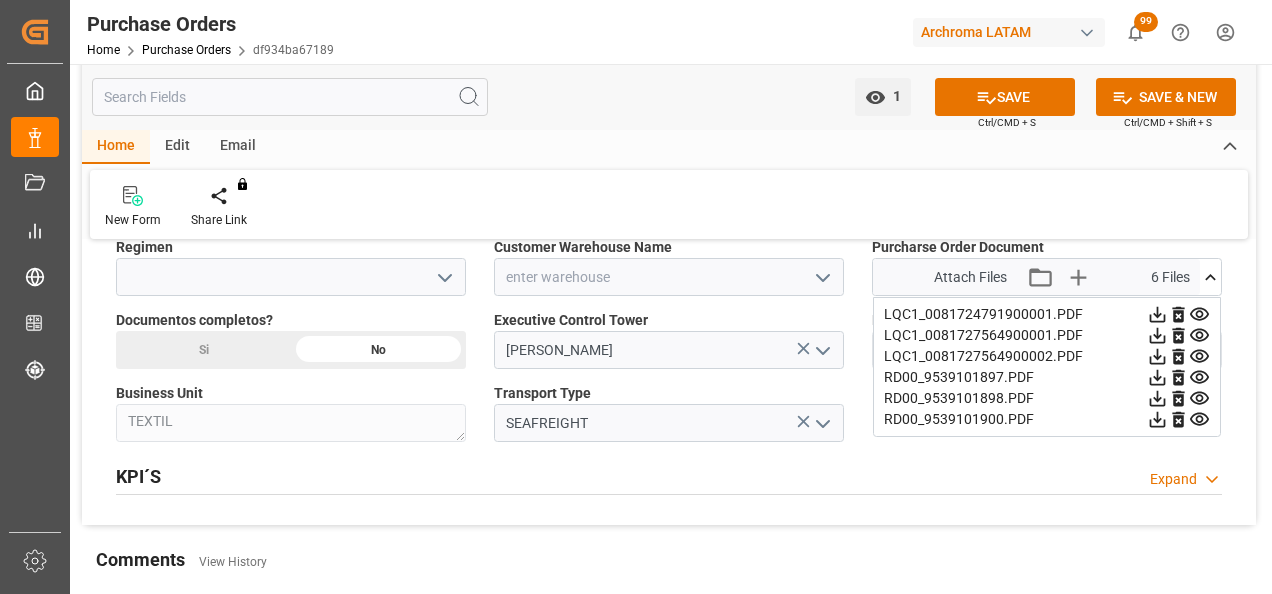 click 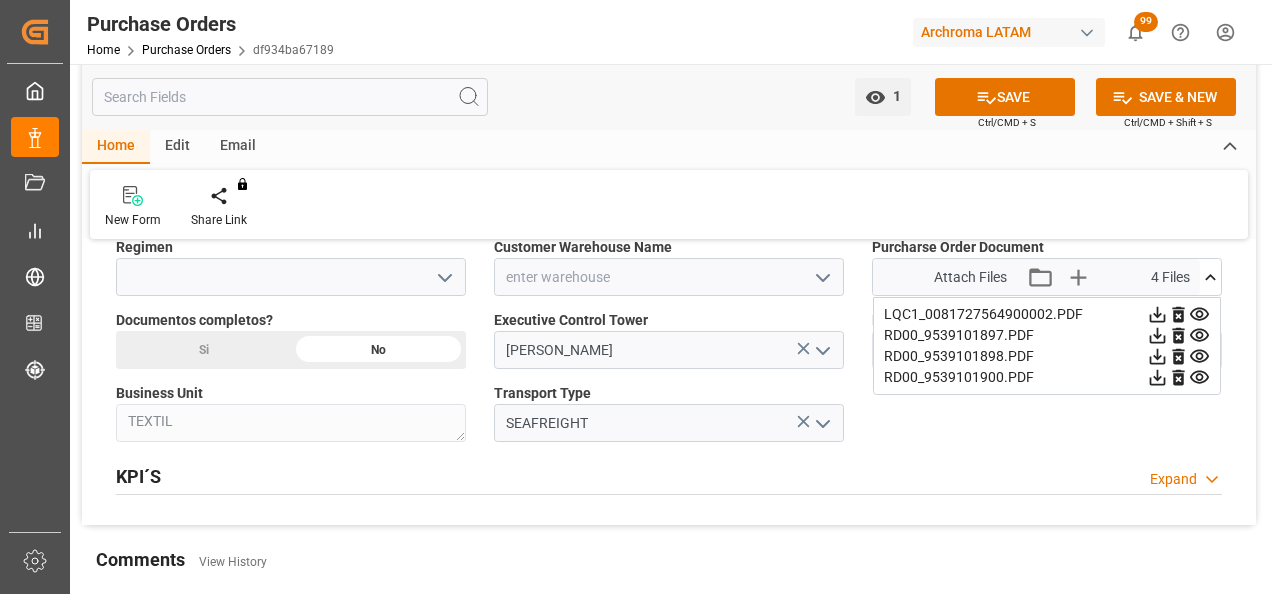 click 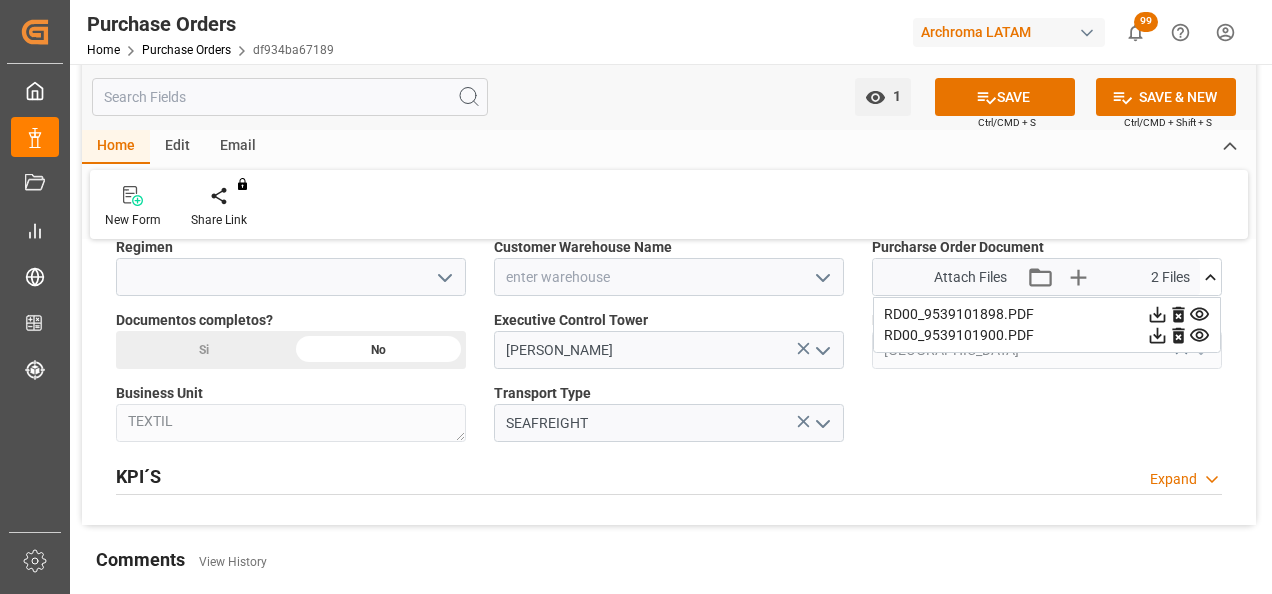 click 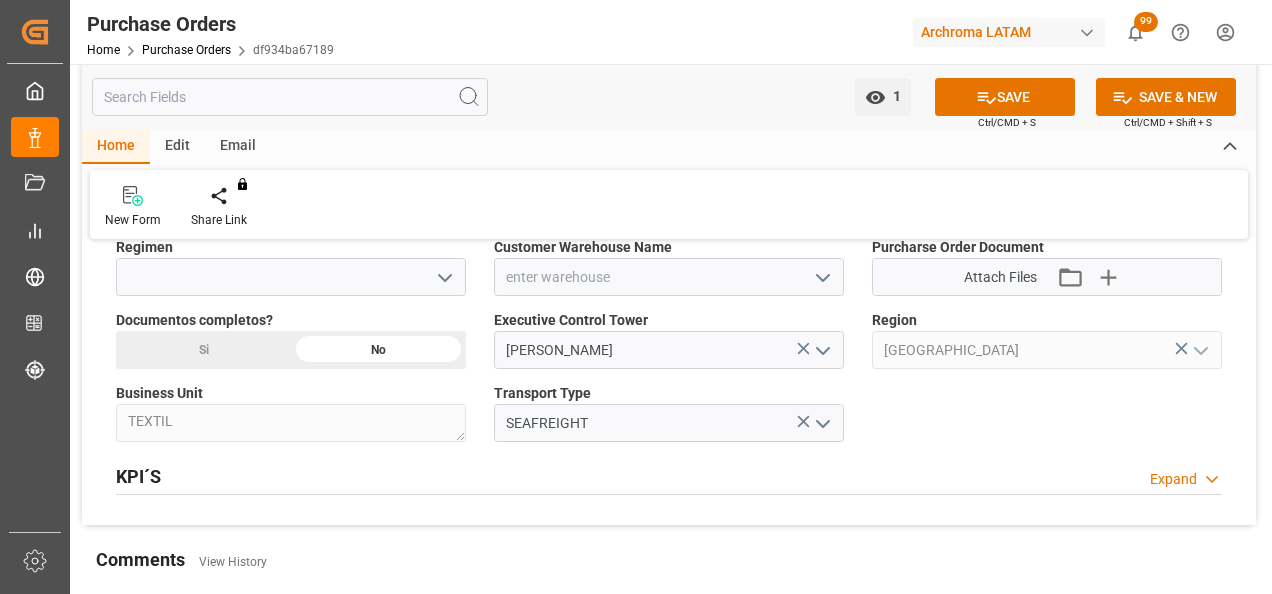 click 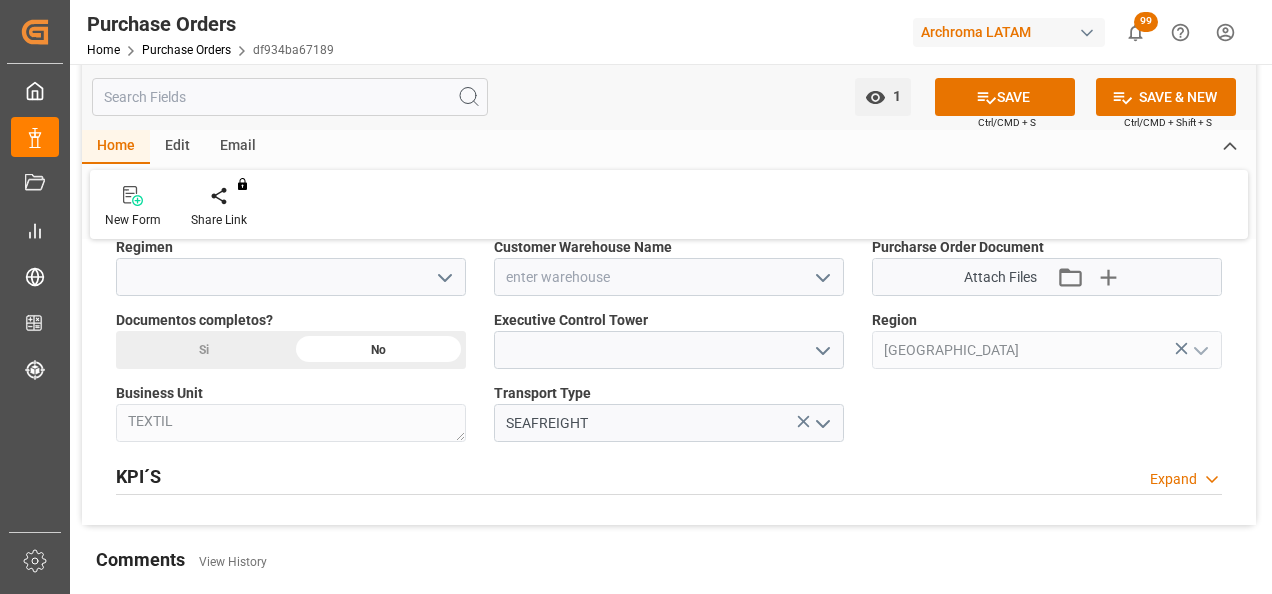 scroll, scrollTop: 1700, scrollLeft: 0, axis: vertical 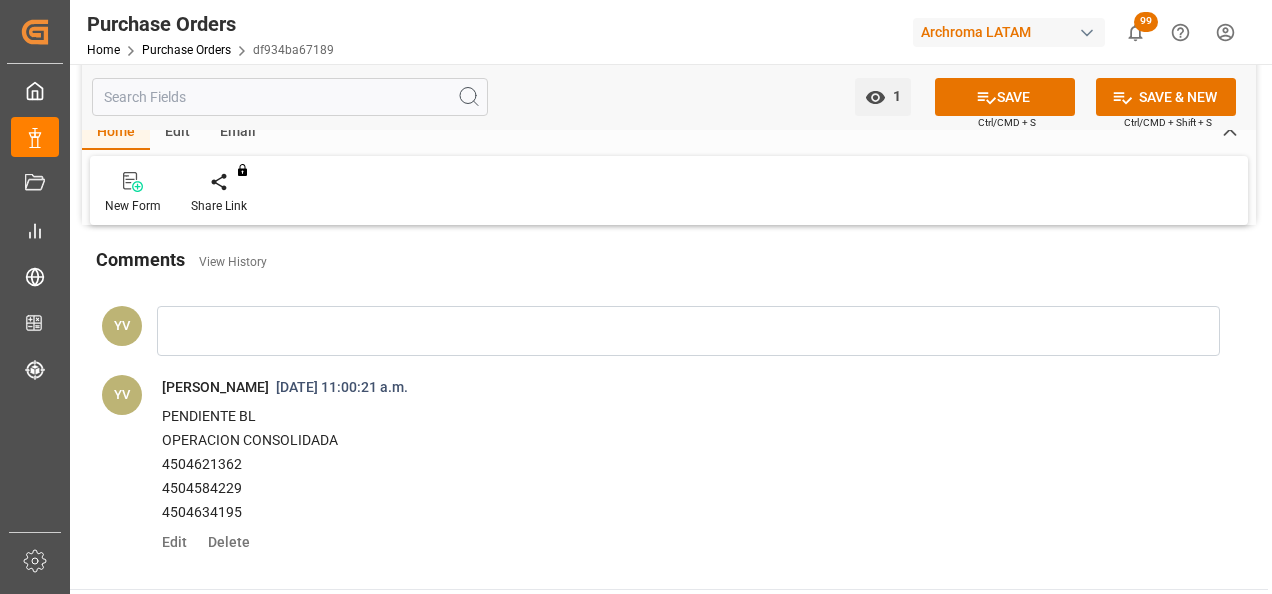 click on "Delete" at bounding box center (225, 542) 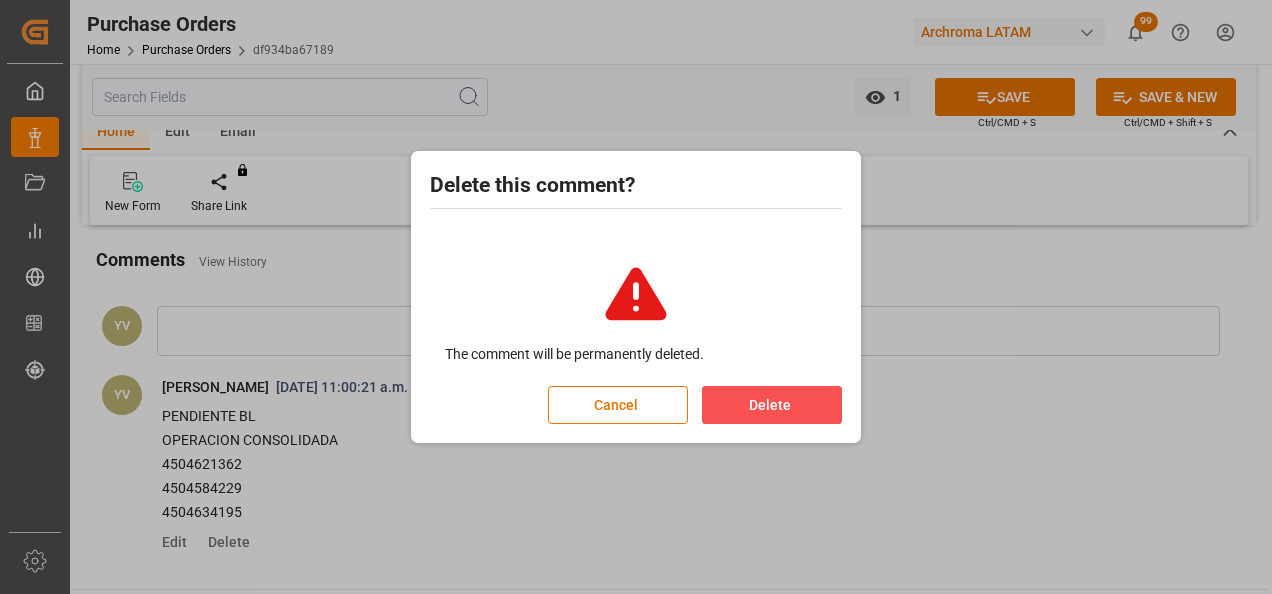 click on "Delete" at bounding box center [772, 405] 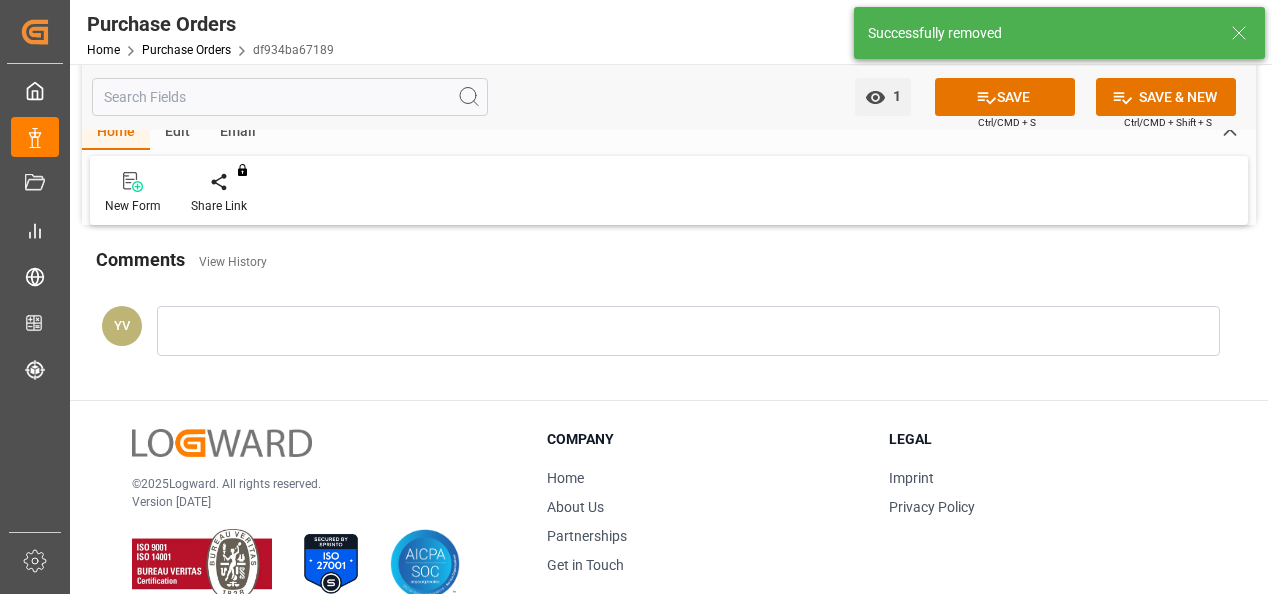 click 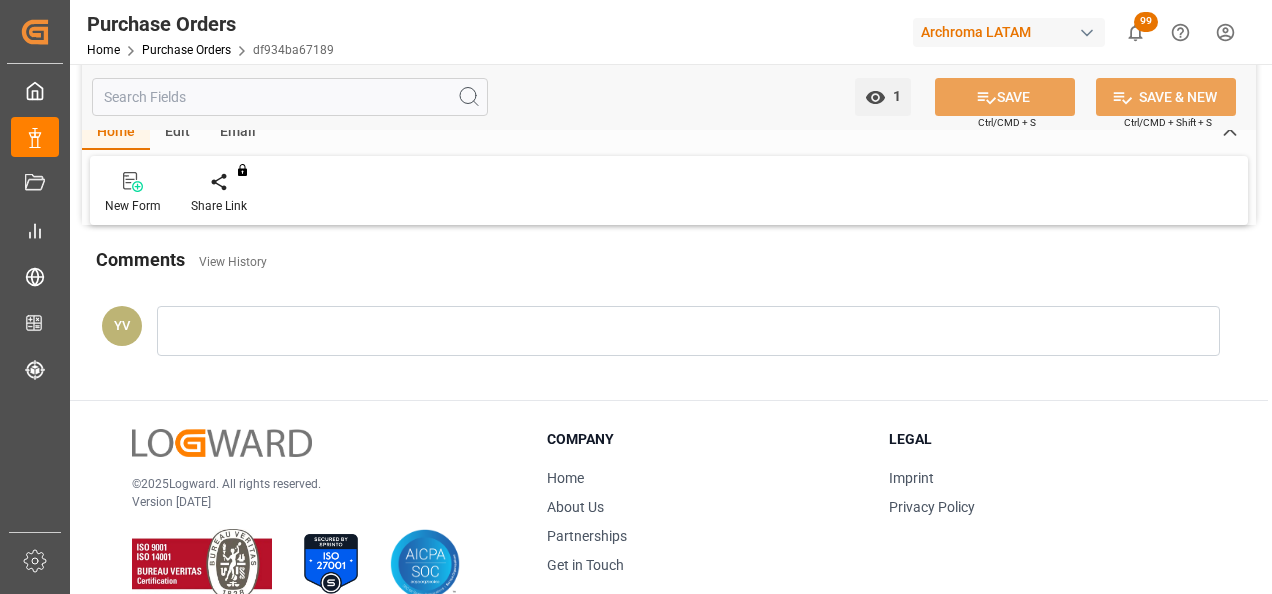 click on "Purchase Orders" at bounding box center (186, 50) 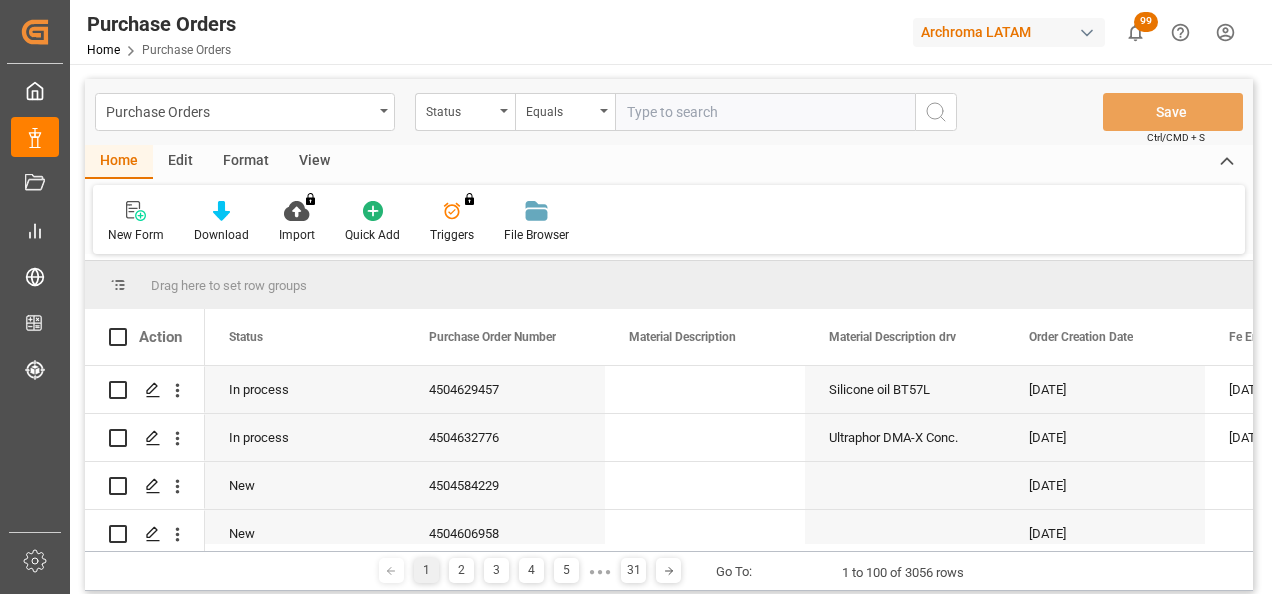 click on "Status" at bounding box center (465, 112) 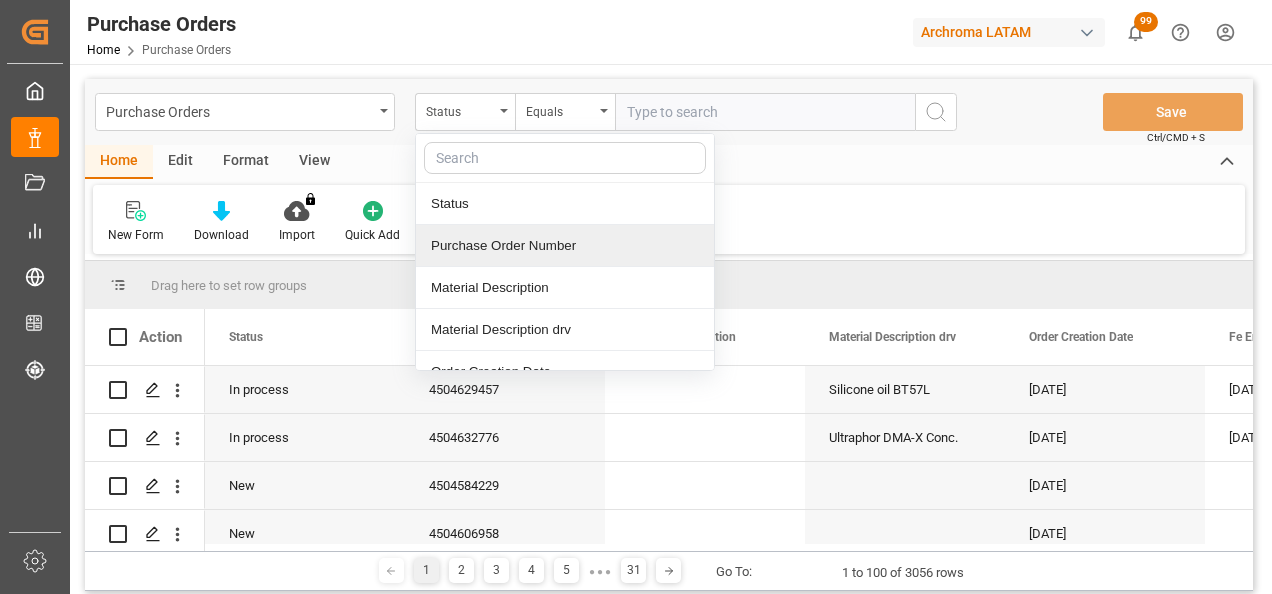 click on "Purchase Order Number" at bounding box center [565, 246] 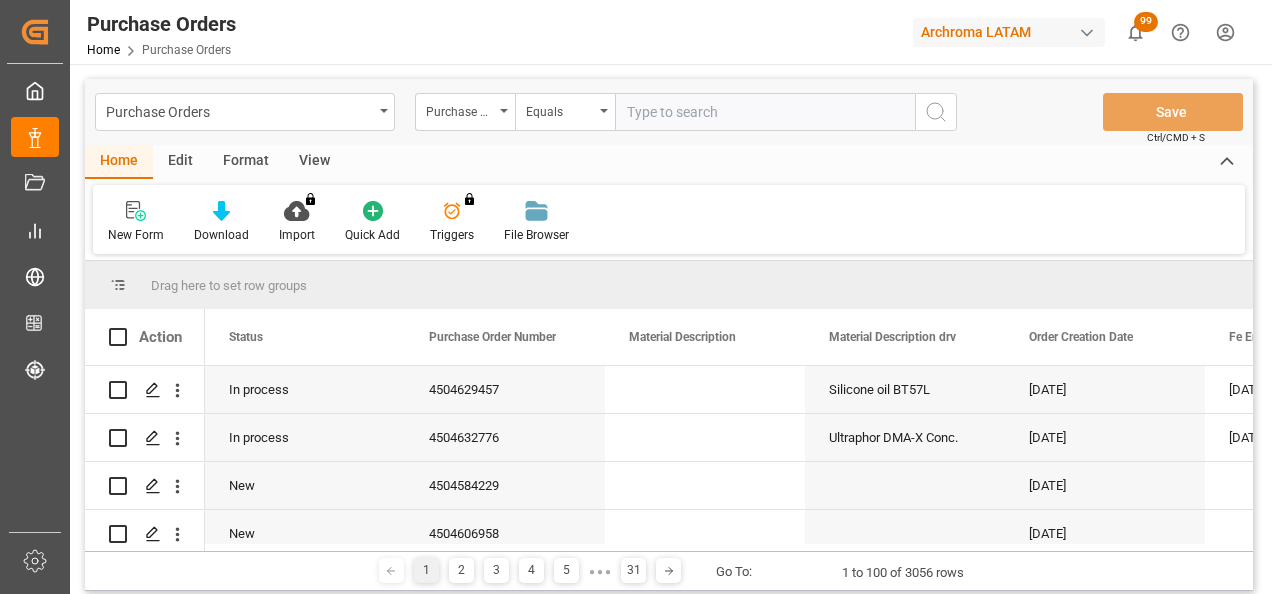 click at bounding box center [765, 112] 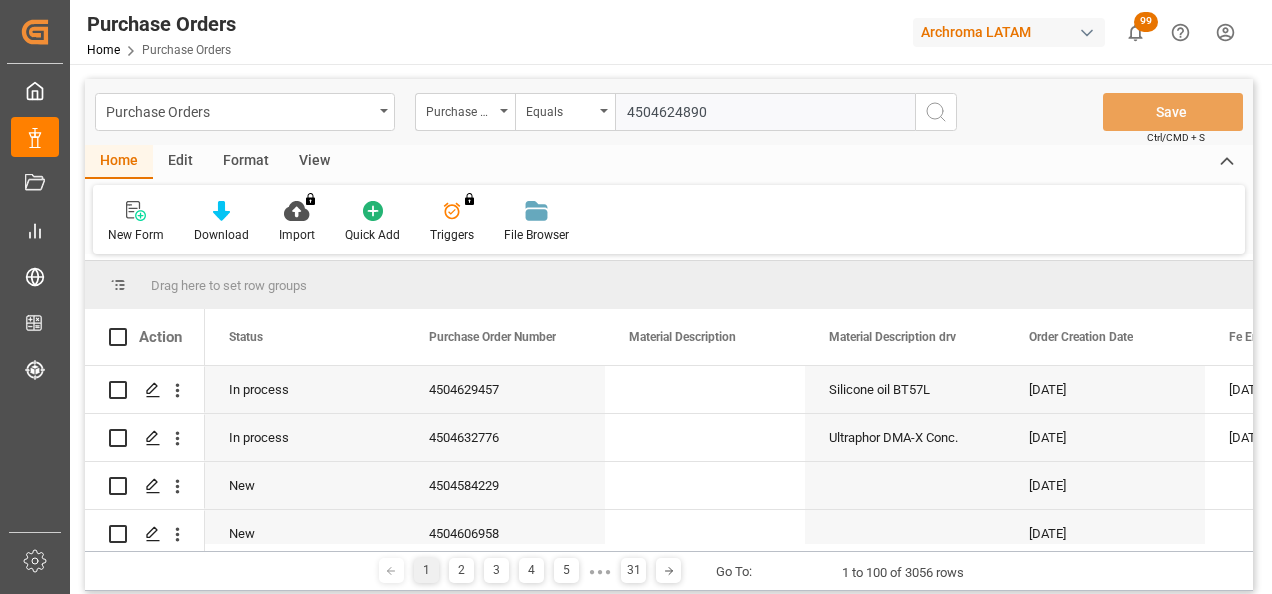 type 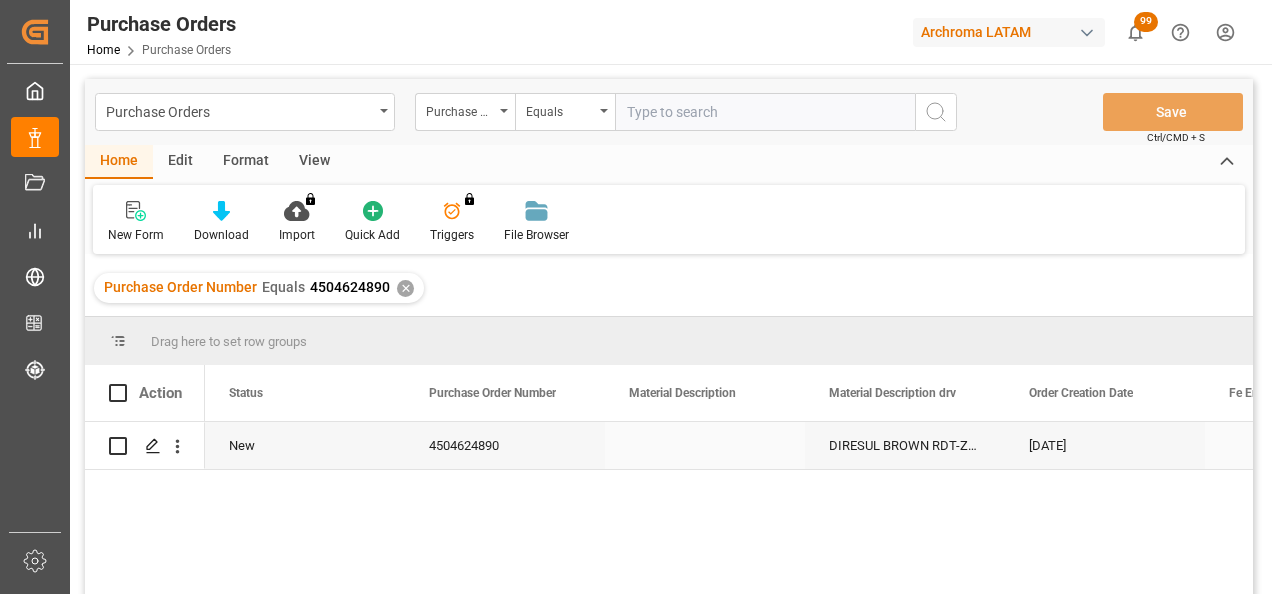 click 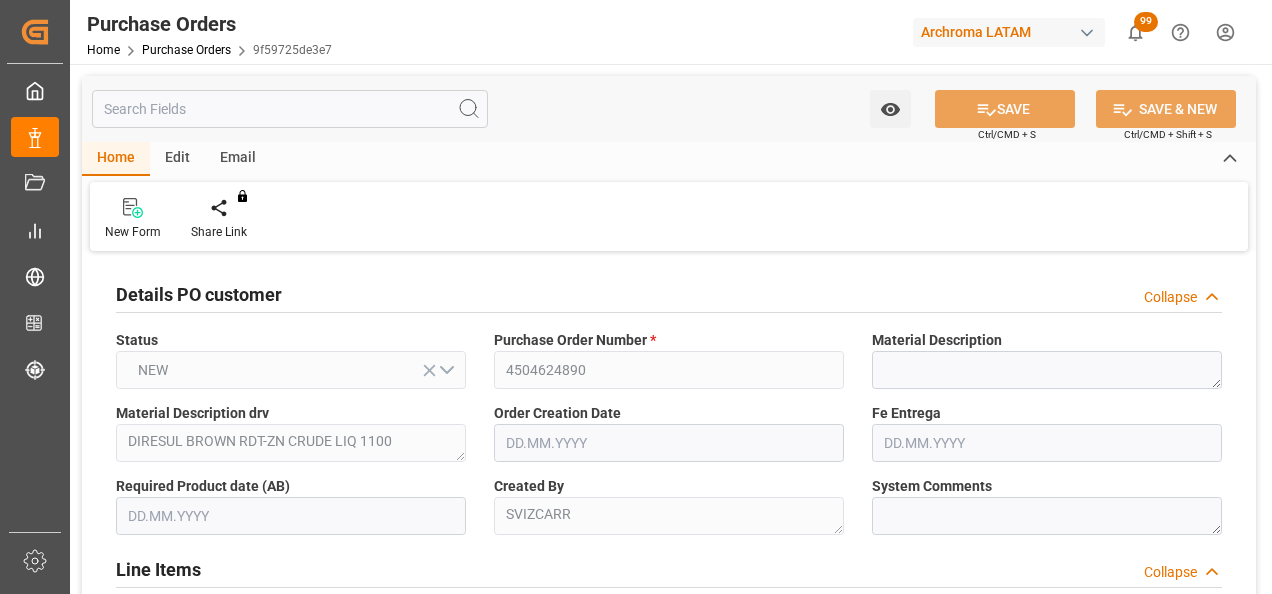 type on "[DATE]" 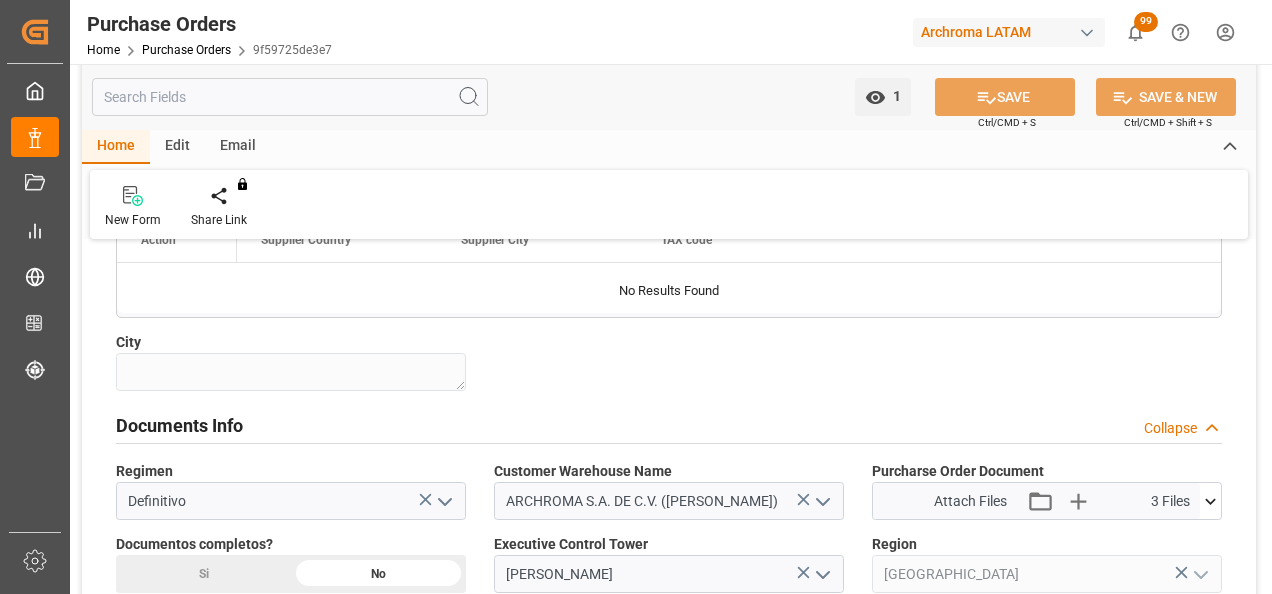 scroll, scrollTop: 1300, scrollLeft: 0, axis: vertical 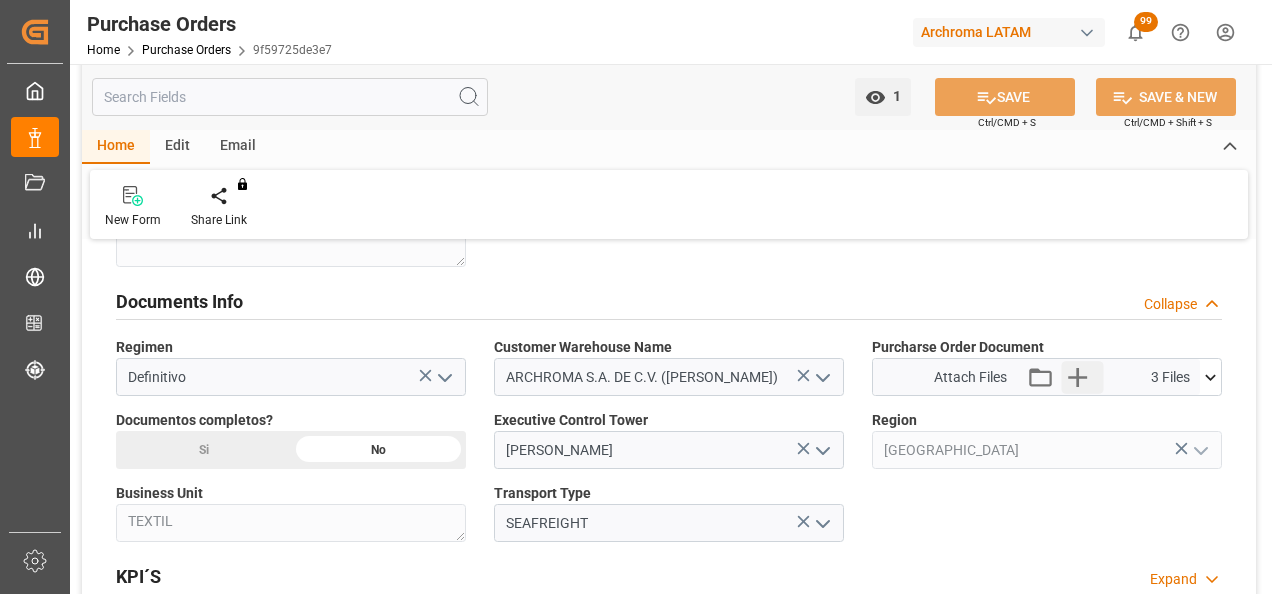 click 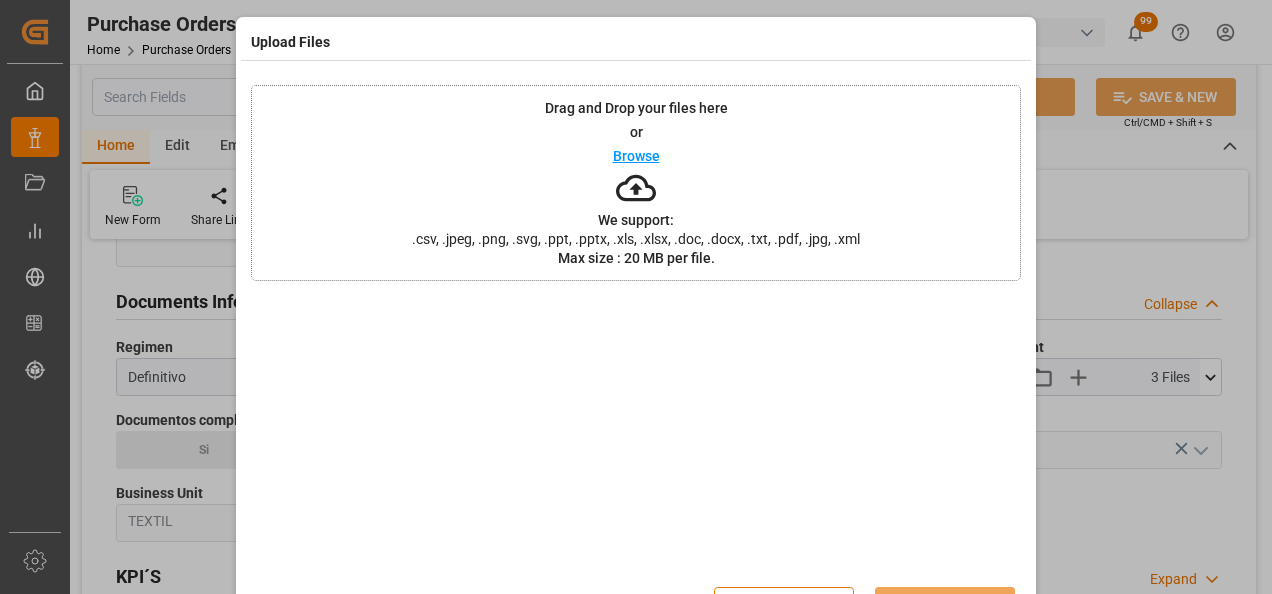 click on "Drag and Drop your files here or Browse We support: .csv, .jpeg, .png, .svg, .ppt, .pptx, .xls, .xlsx, .doc, .docx, .txt, .pdf, .jpg, .xml Max size : 20 MB per file." at bounding box center [636, 183] 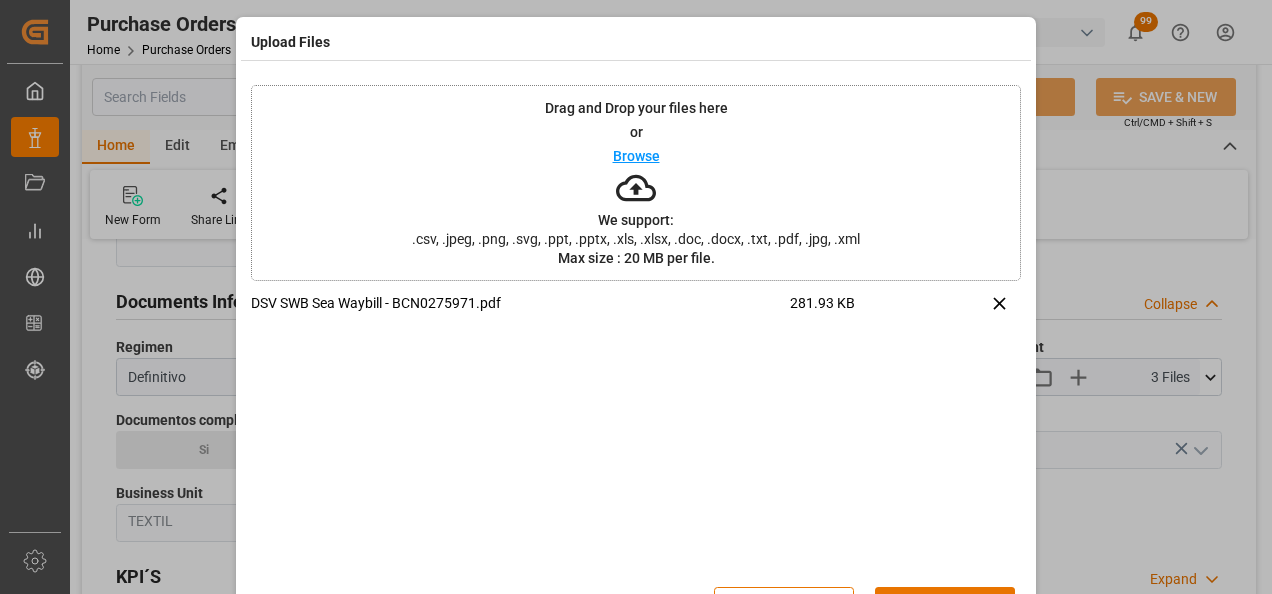 click on "Upload" at bounding box center [945, 606] 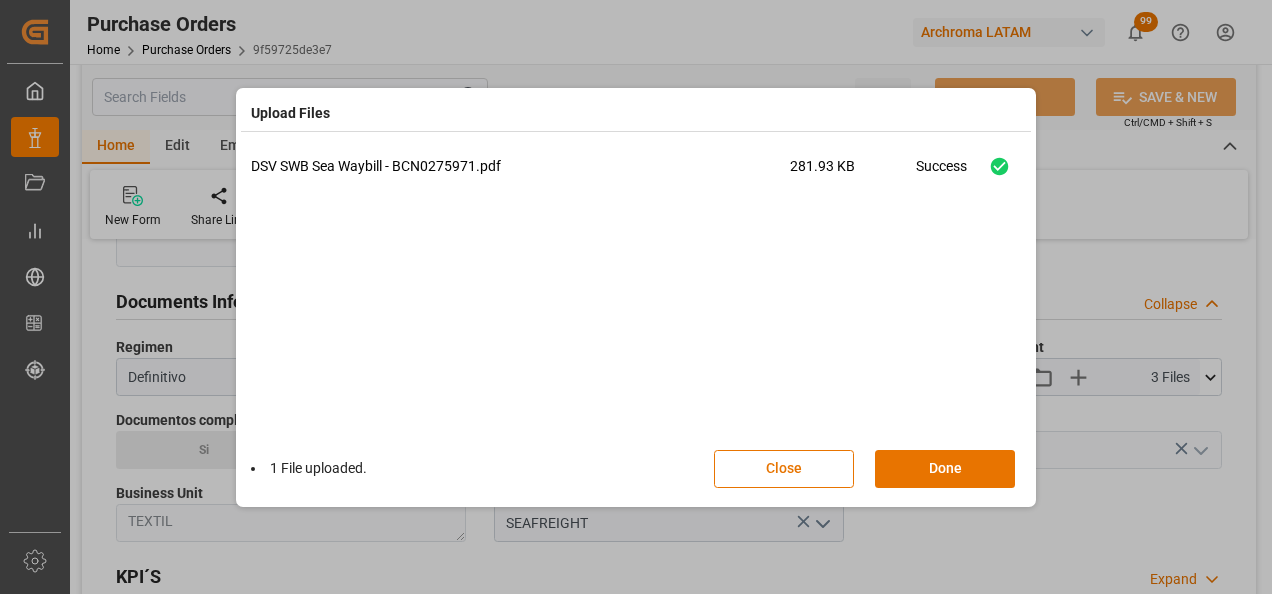 click on "Done" at bounding box center [945, 469] 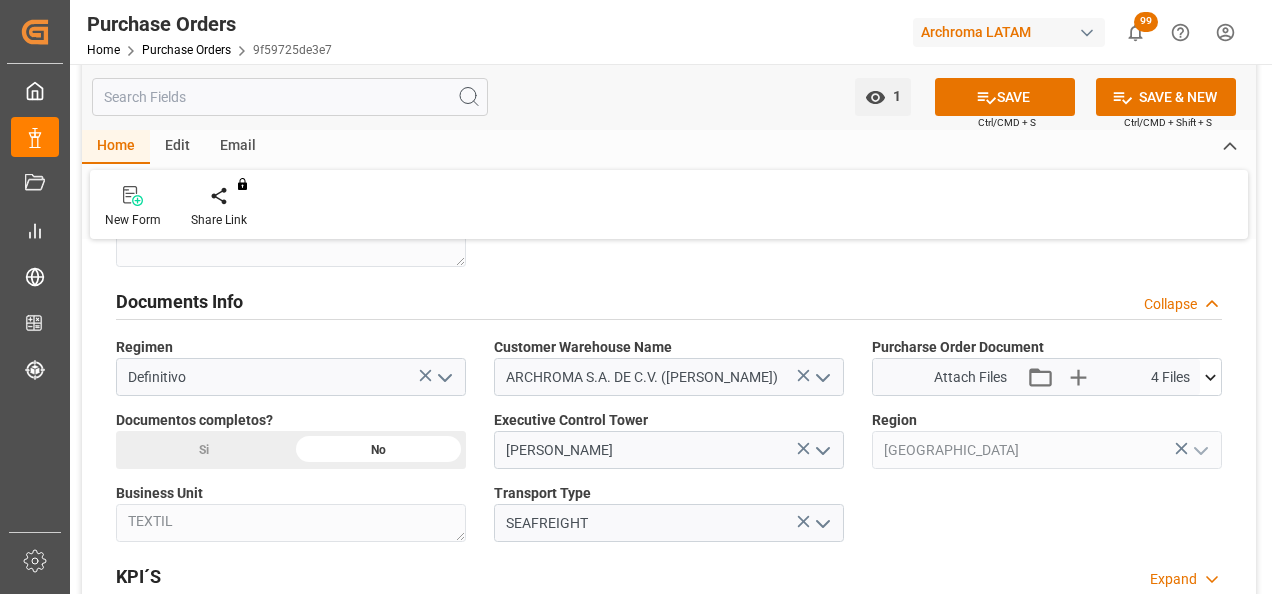 click on "Si" at bounding box center [203, -240] 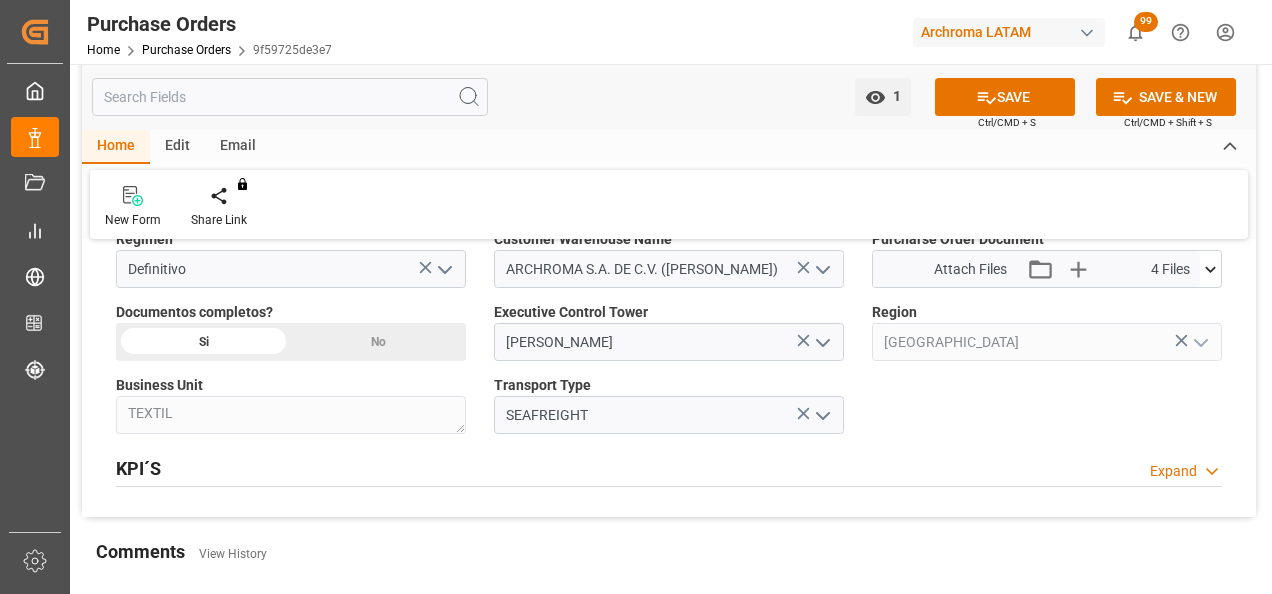 scroll, scrollTop: 1700, scrollLeft: 0, axis: vertical 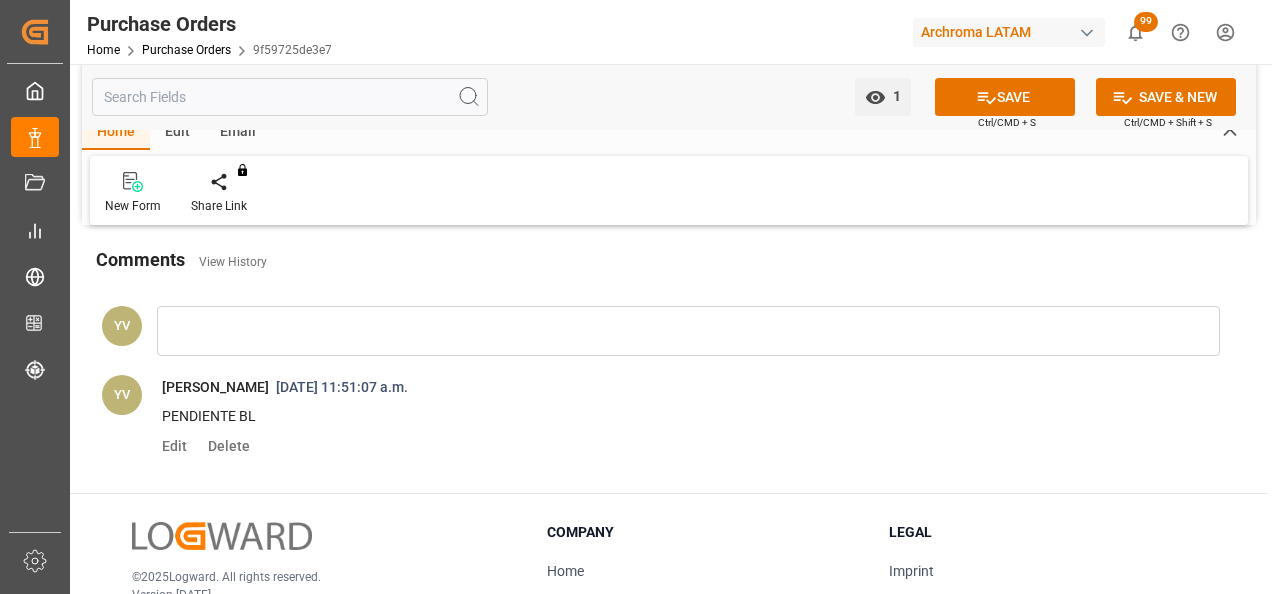 click at bounding box center [688, 331] 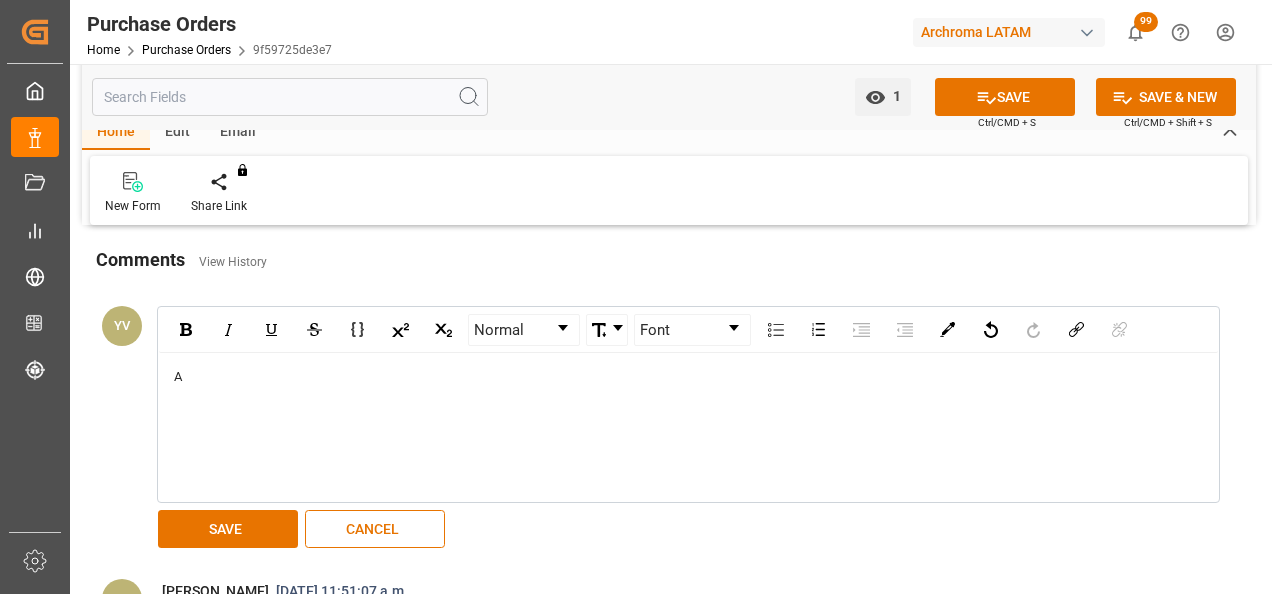 type 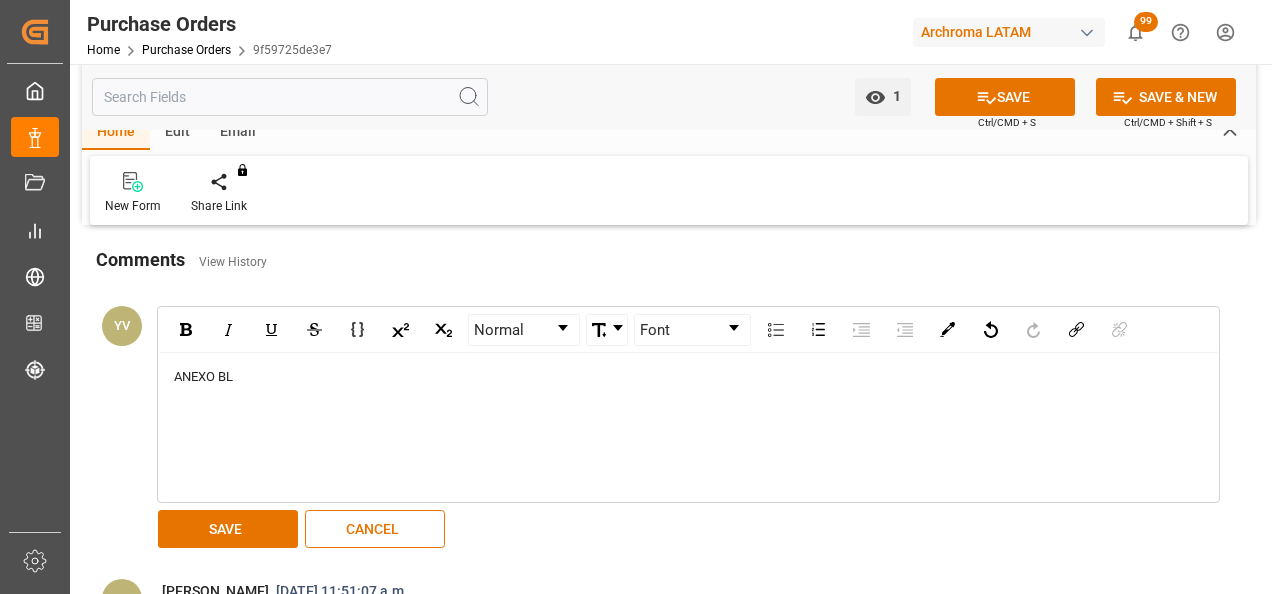 click on "SAVE" at bounding box center [228, 529] 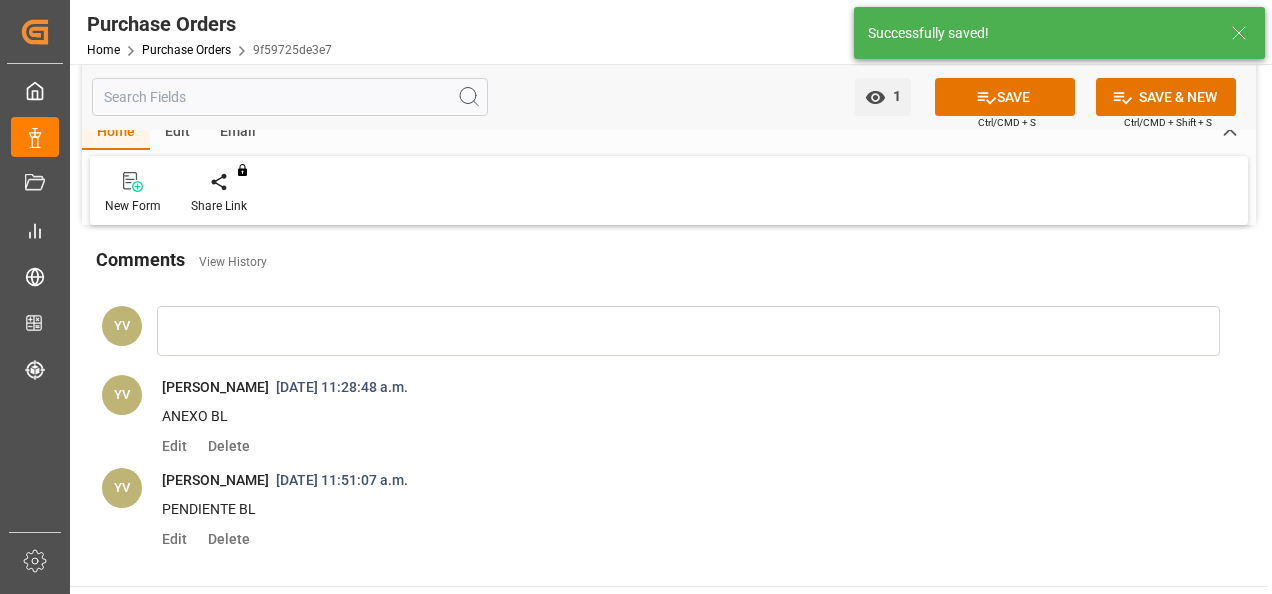 click 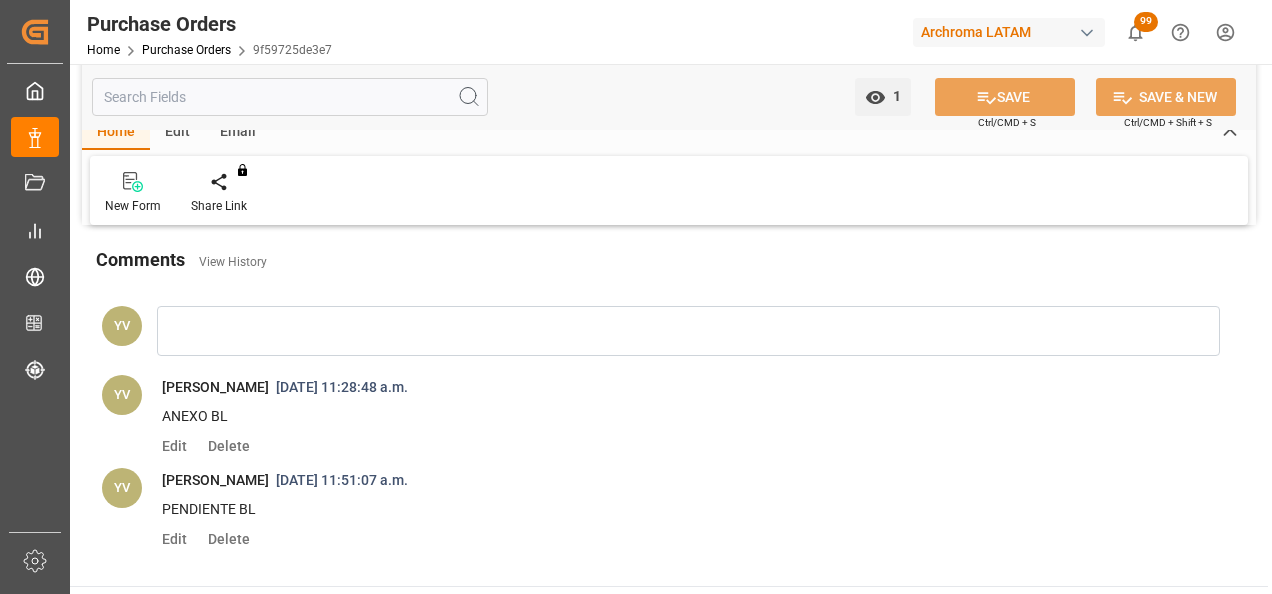 click on "Purchase Orders" at bounding box center (186, 50) 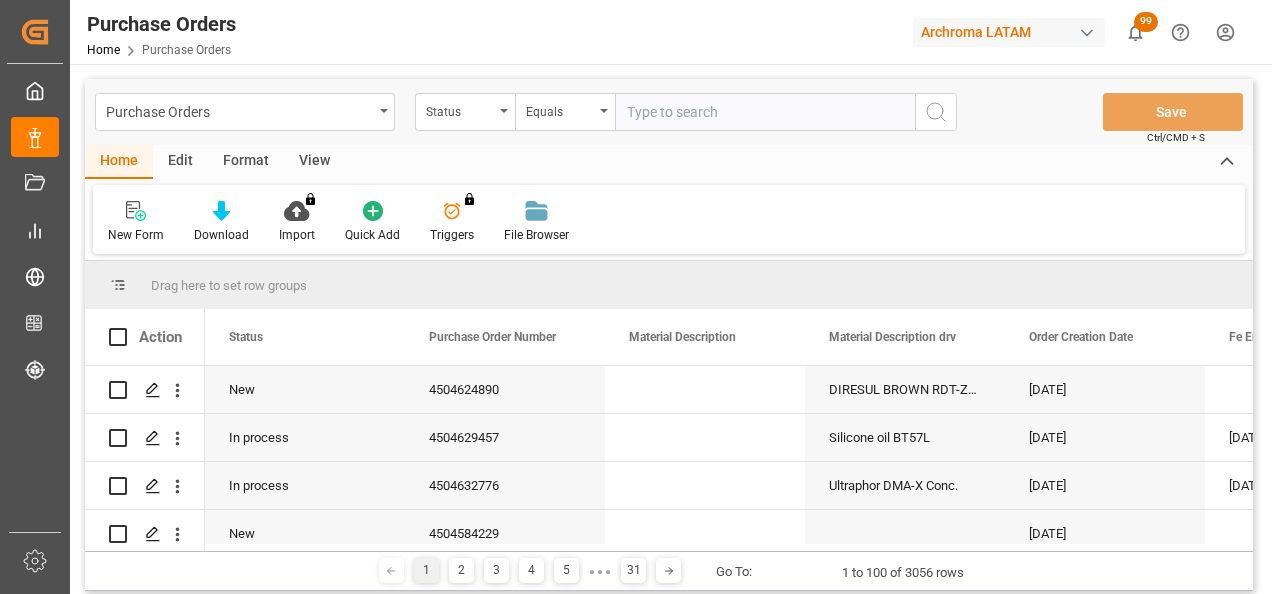 click at bounding box center [504, 111] 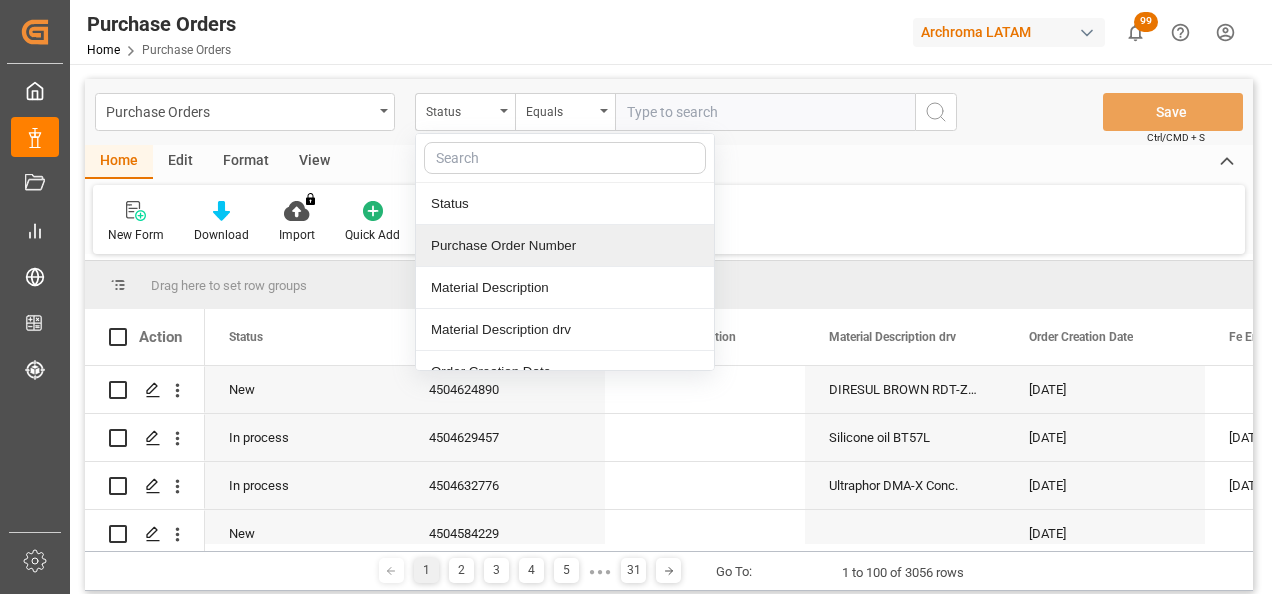 click on "Purchase Order Number" at bounding box center (565, 246) 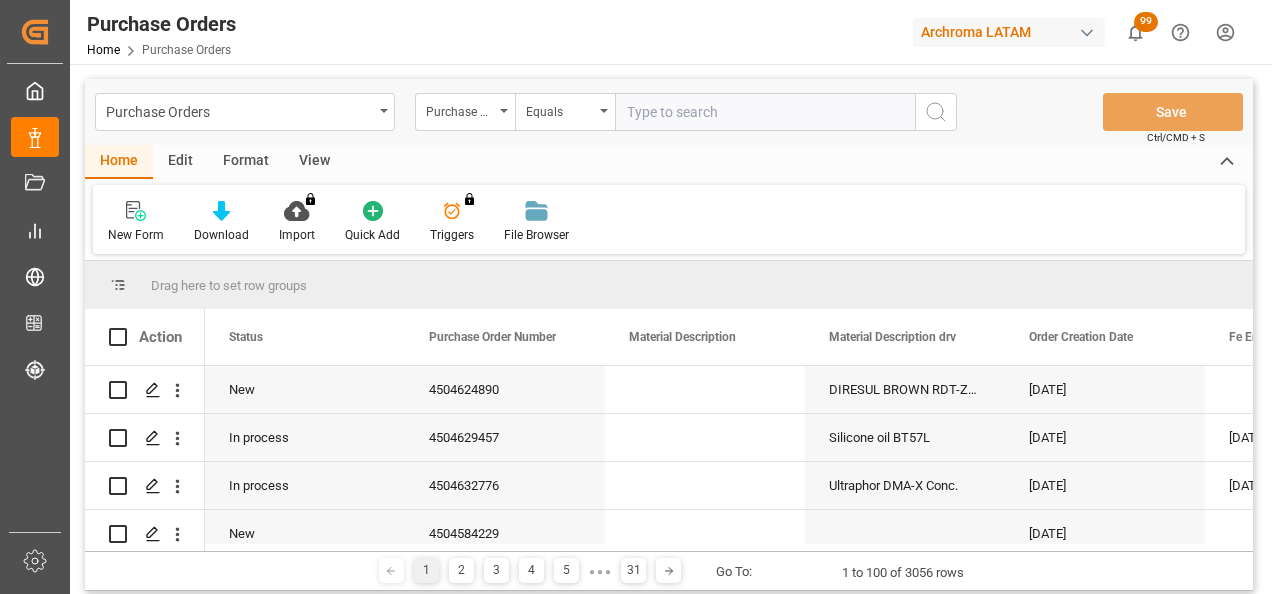click at bounding box center (765, 112) 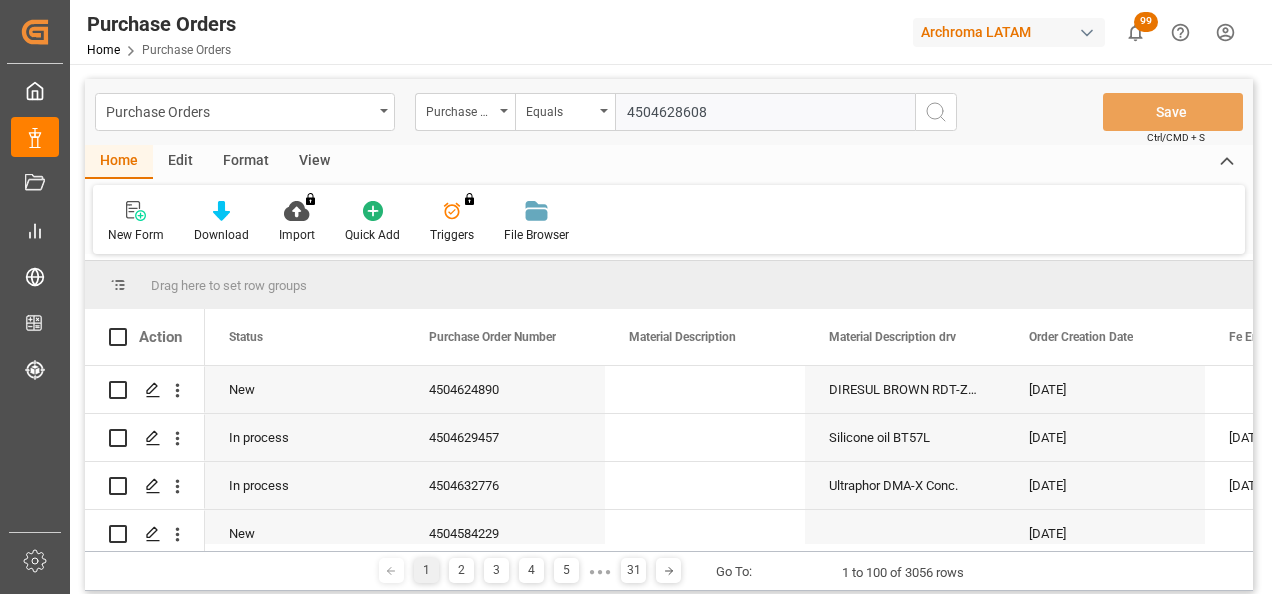 type 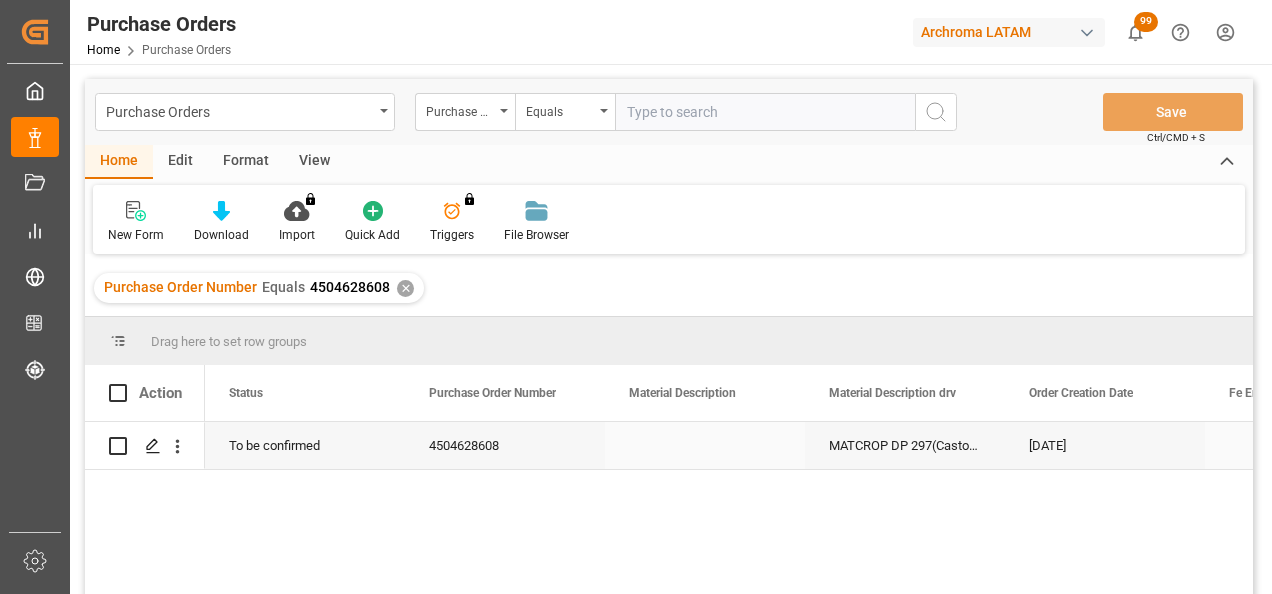 click 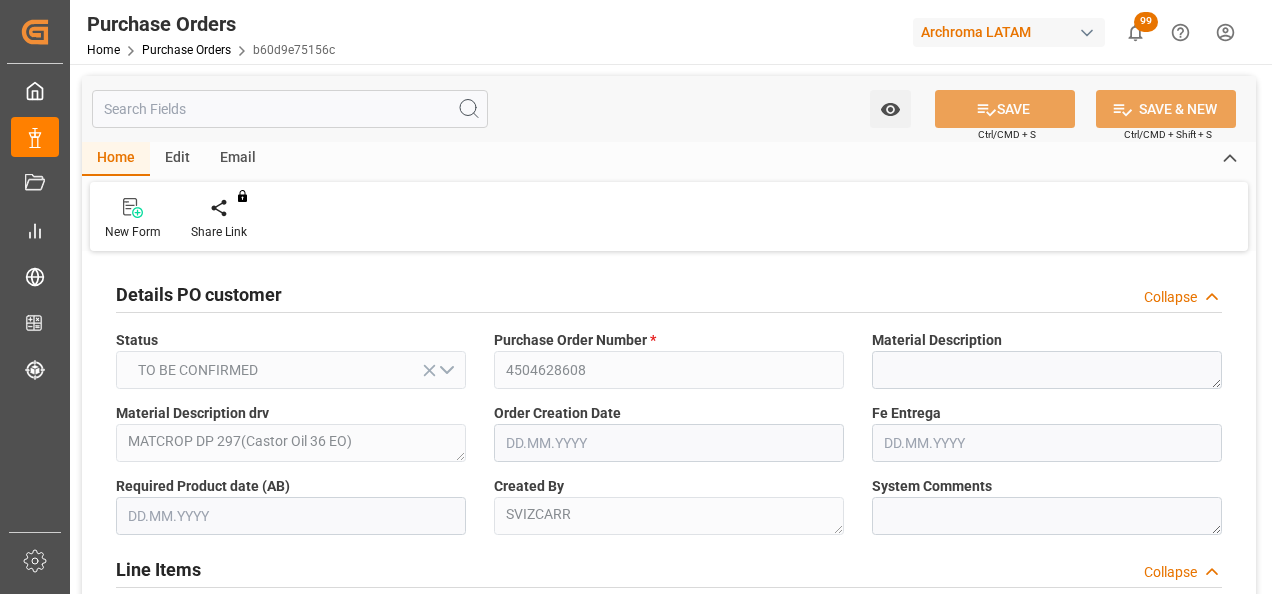 type on "[DATE]" 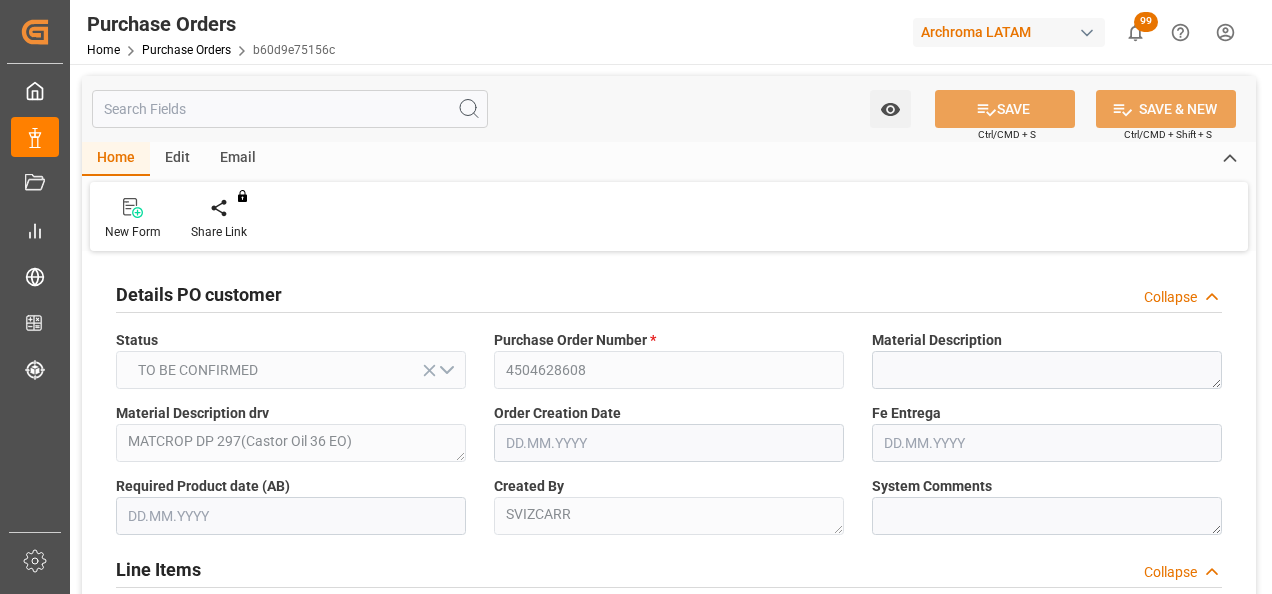 type on "[DATE]" 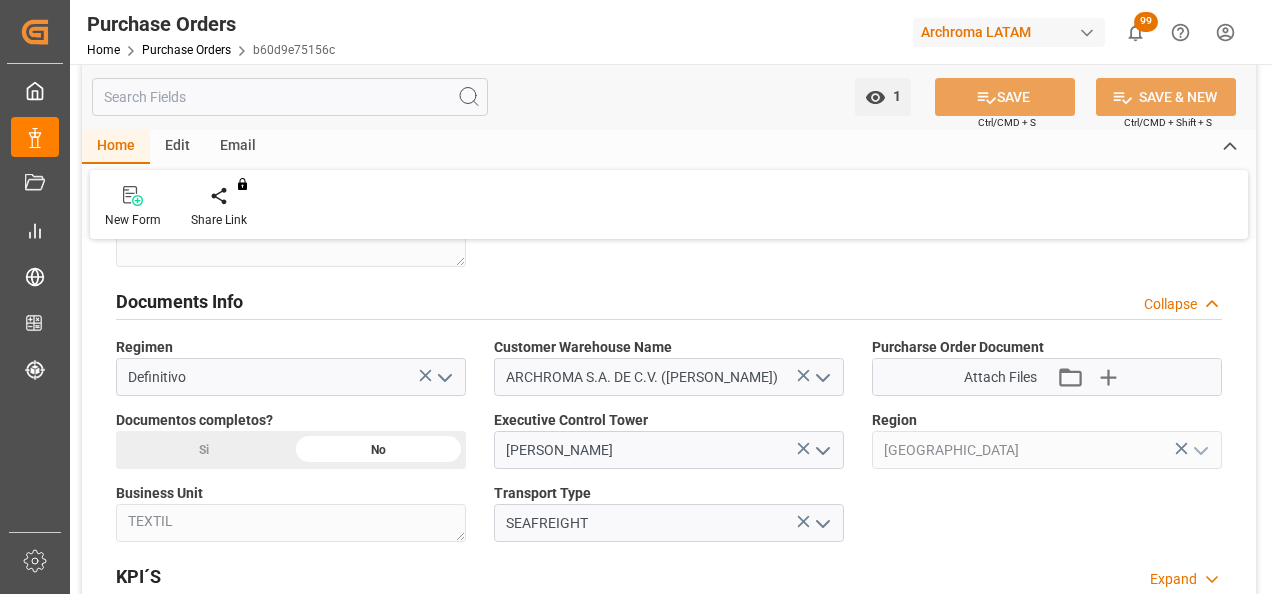 scroll, scrollTop: 1400, scrollLeft: 0, axis: vertical 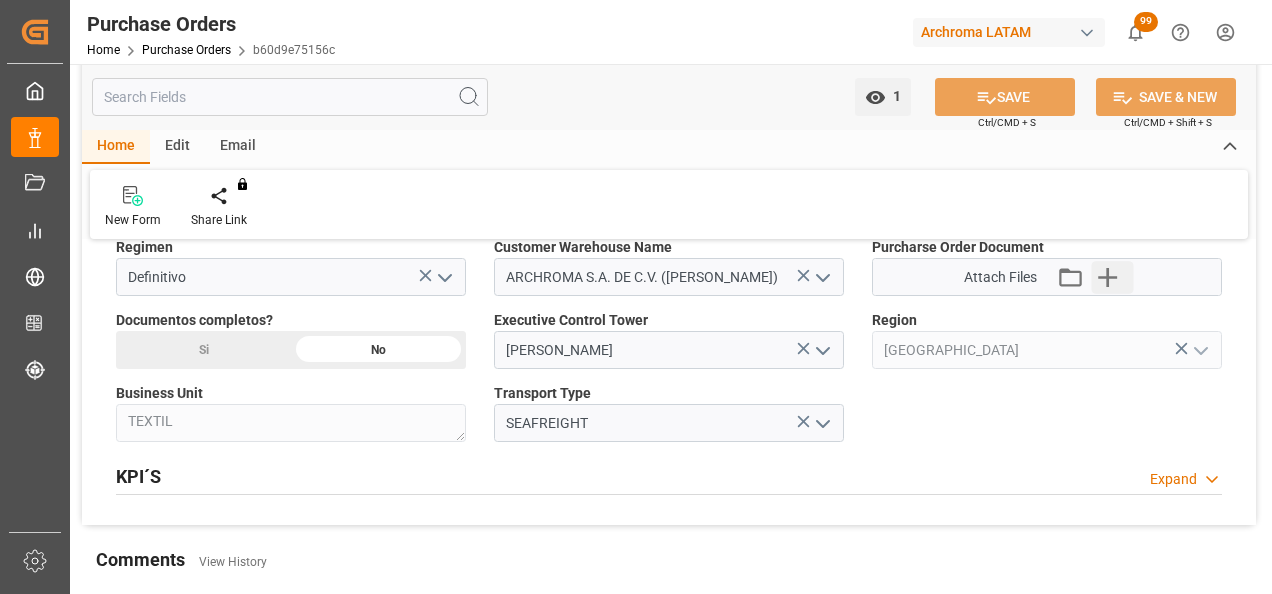 click 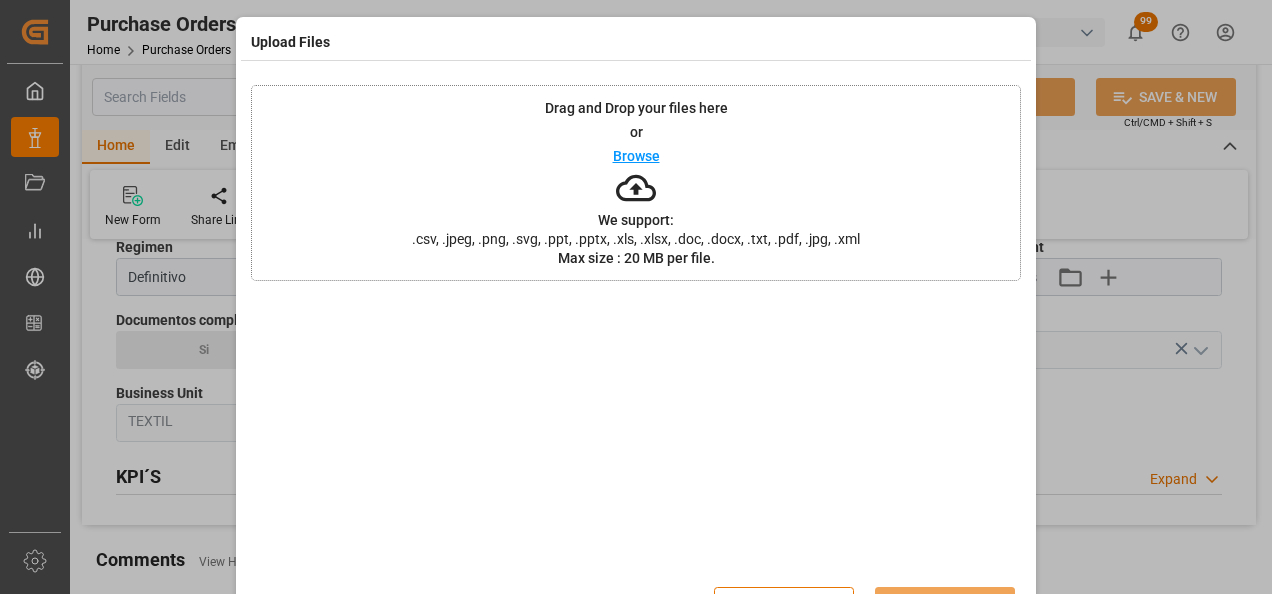 click on "Drag and Drop your files here or Browse We support: .csv, .jpeg, .png, .svg, .ppt, .pptx, .xls, .xlsx, .doc, .docx, .txt, .pdf, .jpg, .xml Max size : 20 MB per file." at bounding box center [636, 183] 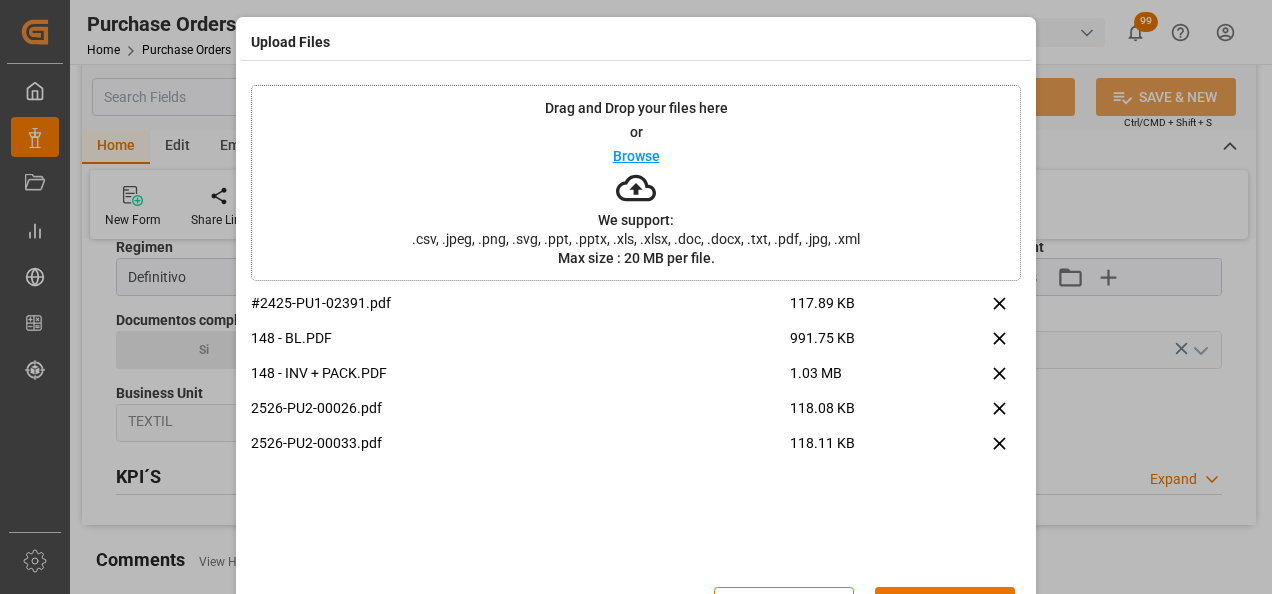 click on "Upload" at bounding box center (945, 606) 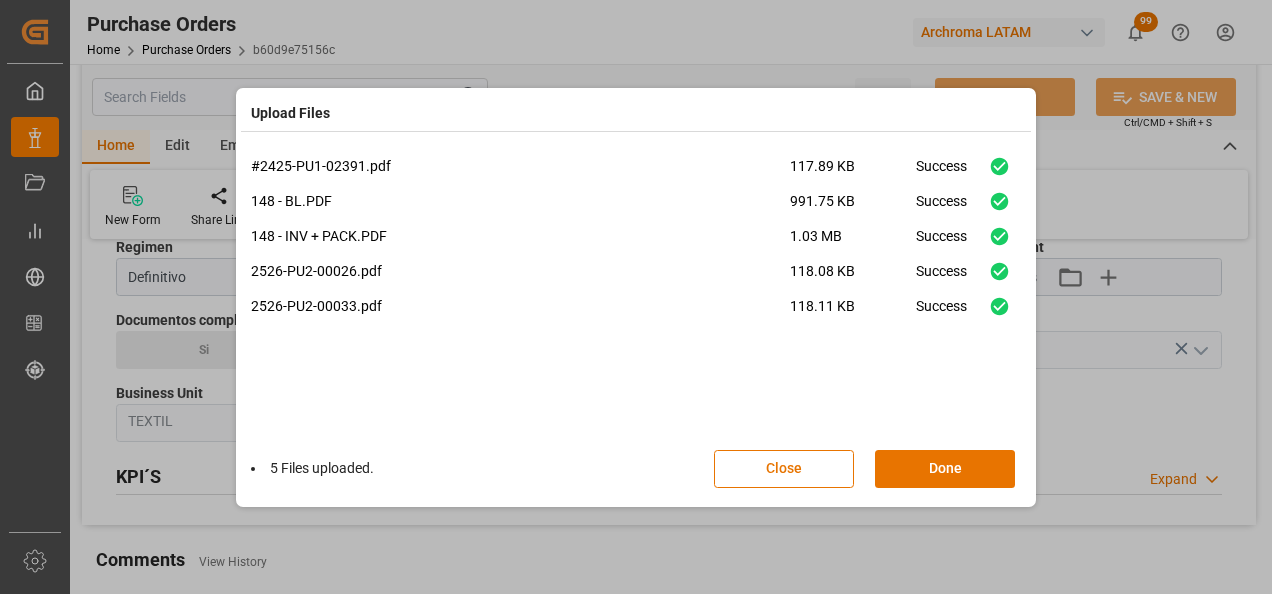click on "Done" at bounding box center [945, 469] 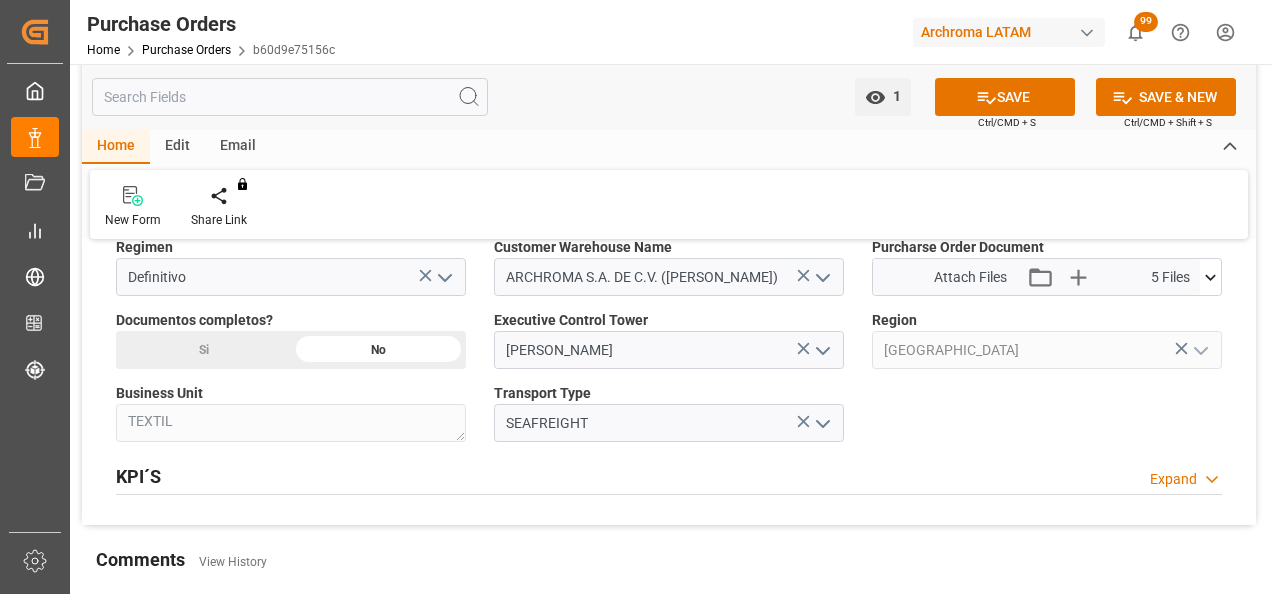 click on "Si" at bounding box center [203, -340] 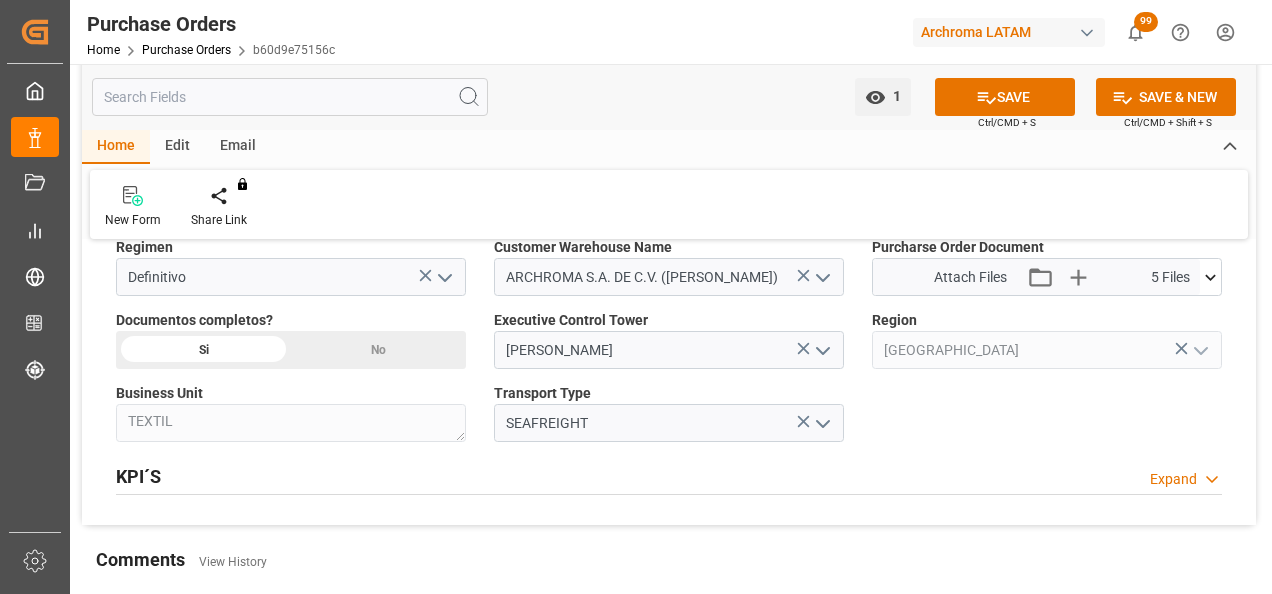 scroll, scrollTop: 1700, scrollLeft: 0, axis: vertical 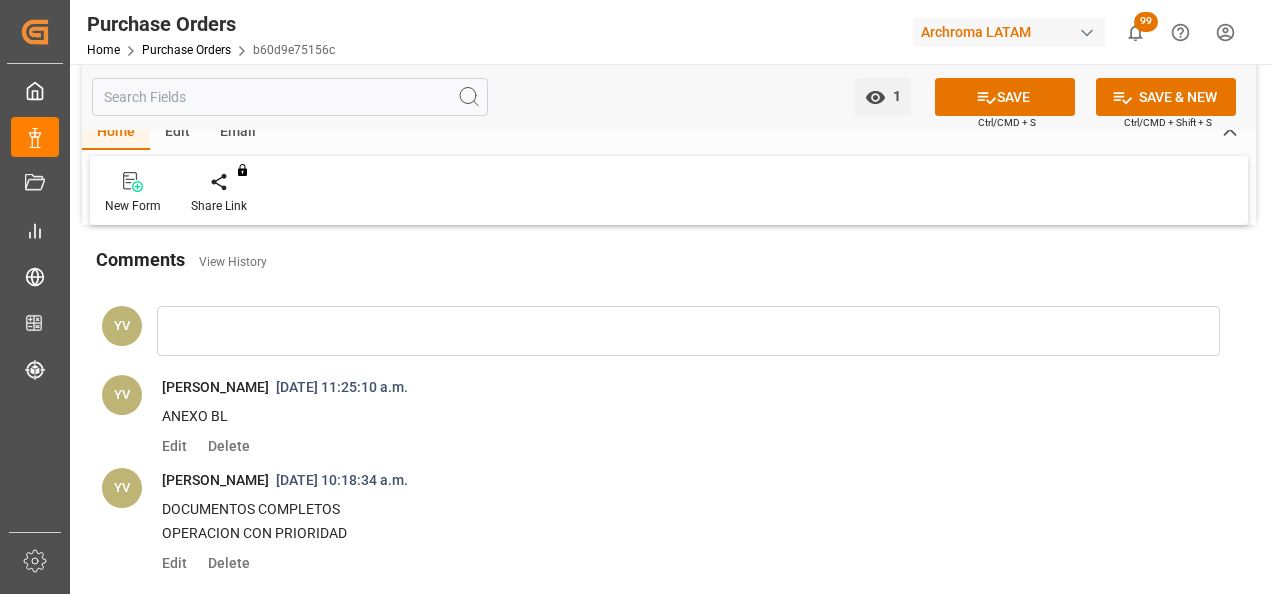 click on "1 Watch Option   SAVE Ctrl/CMD + S    SAVE & NEW Ctrl/CMD + Shift + S" at bounding box center [669, 97] 